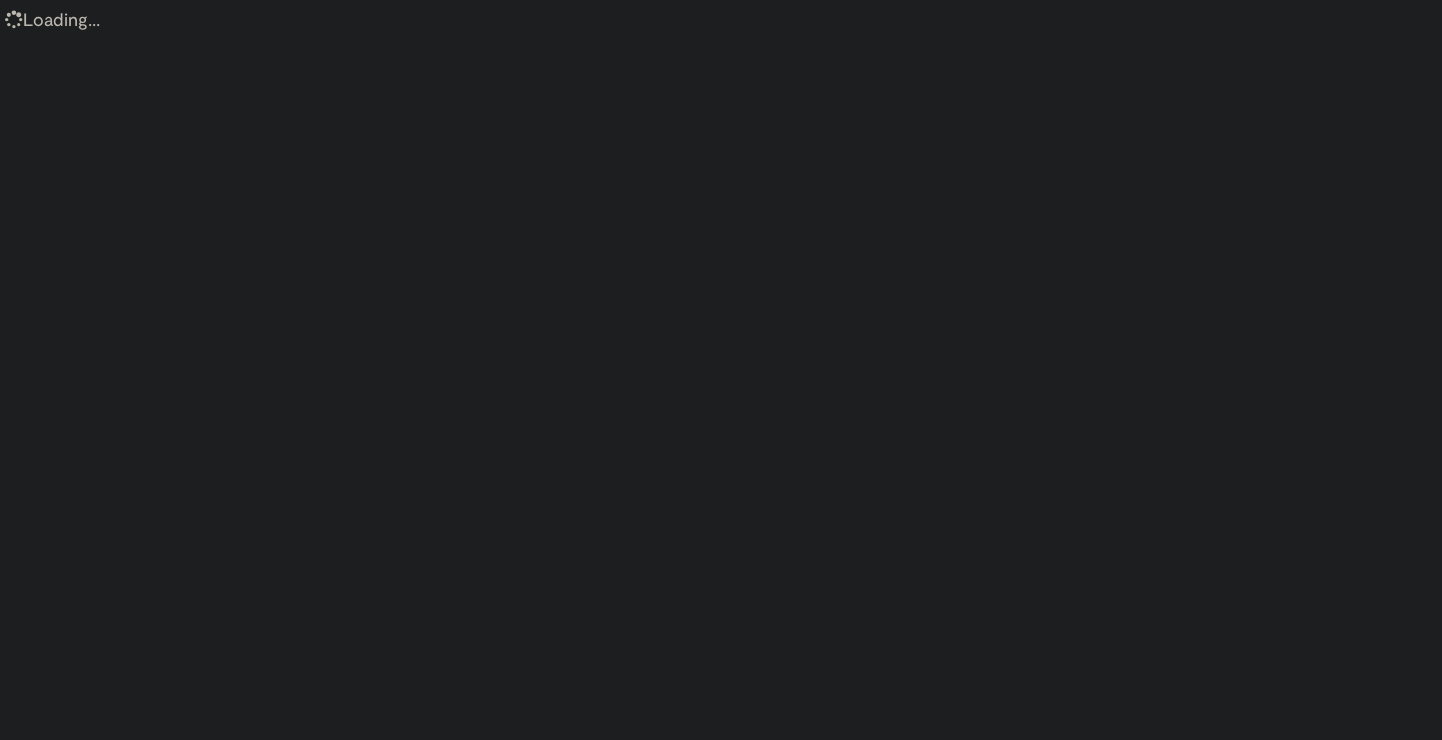 scroll, scrollTop: 0, scrollLeft: 0, axis: both 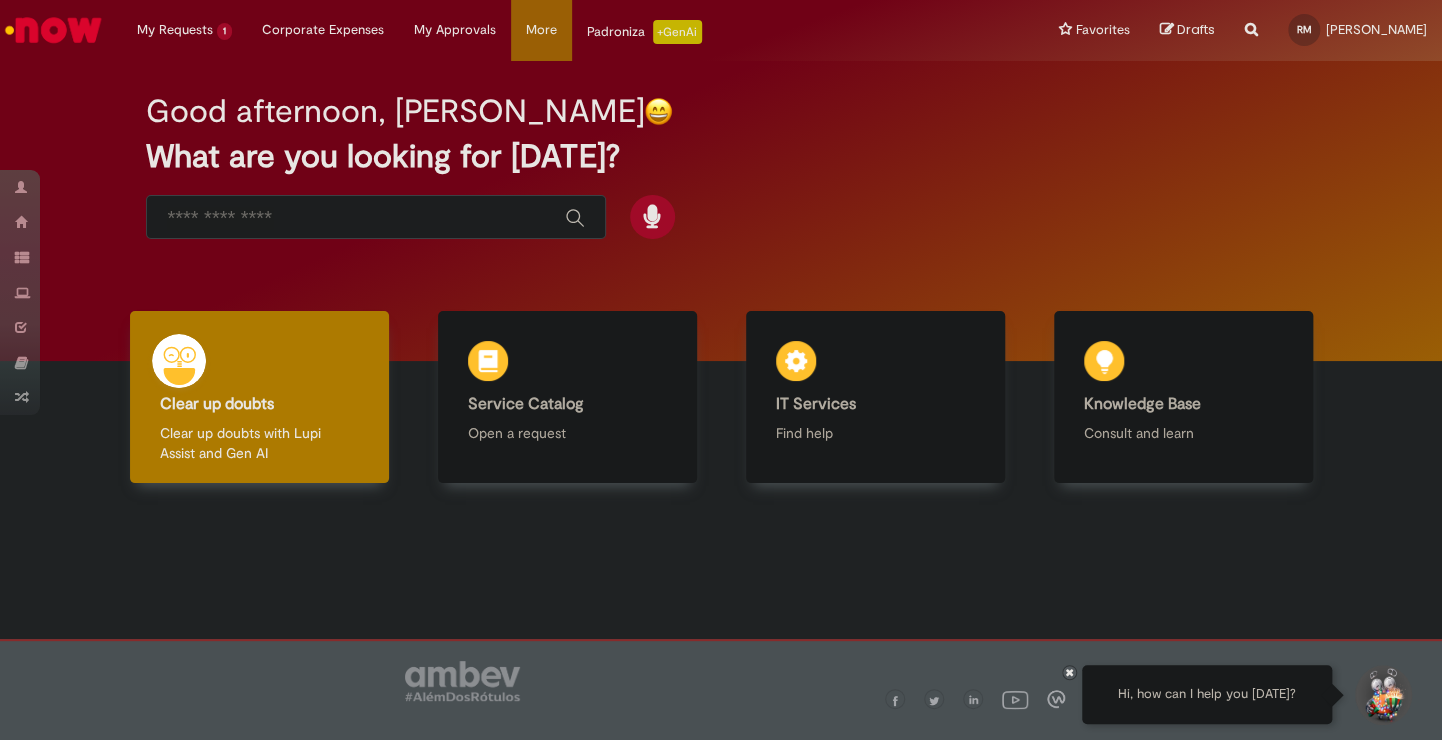 click at bounding box center (356, 218) 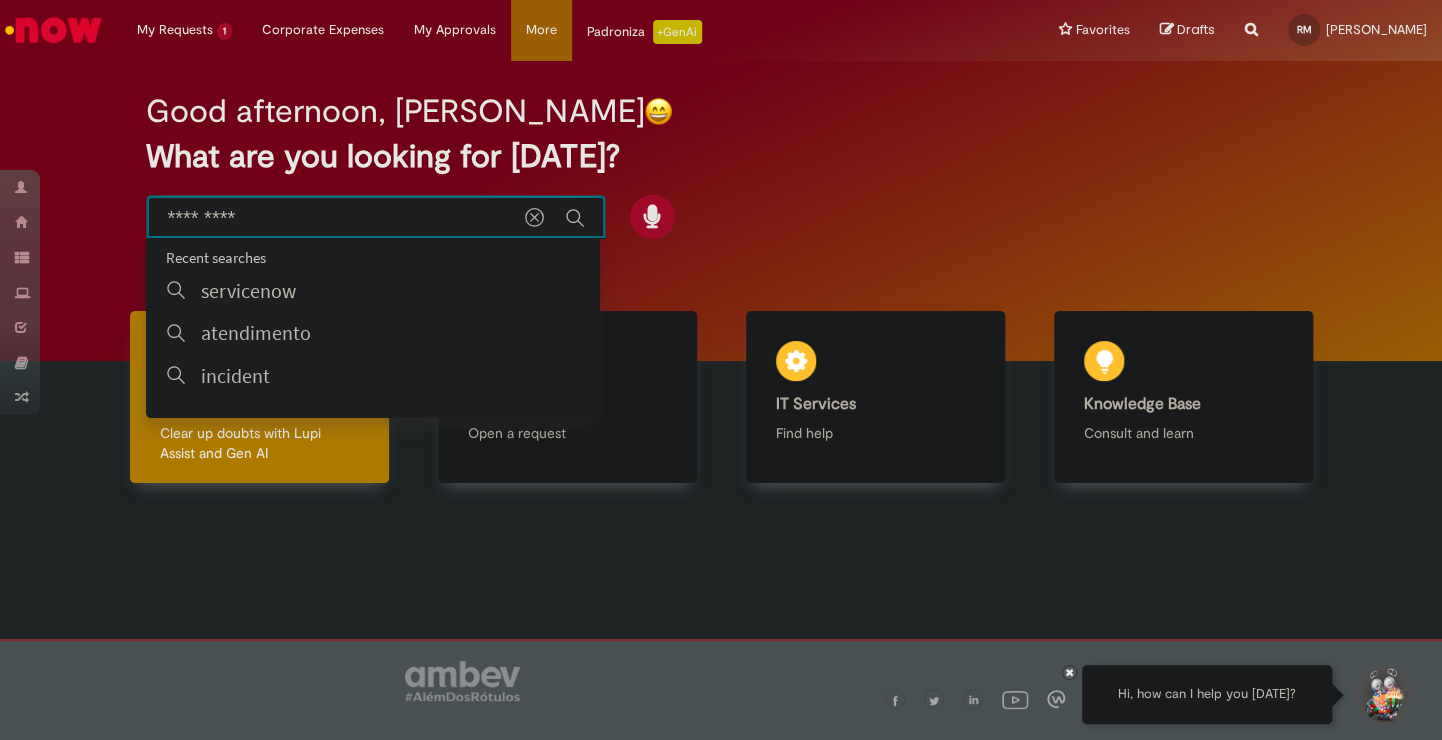 type on "**********" 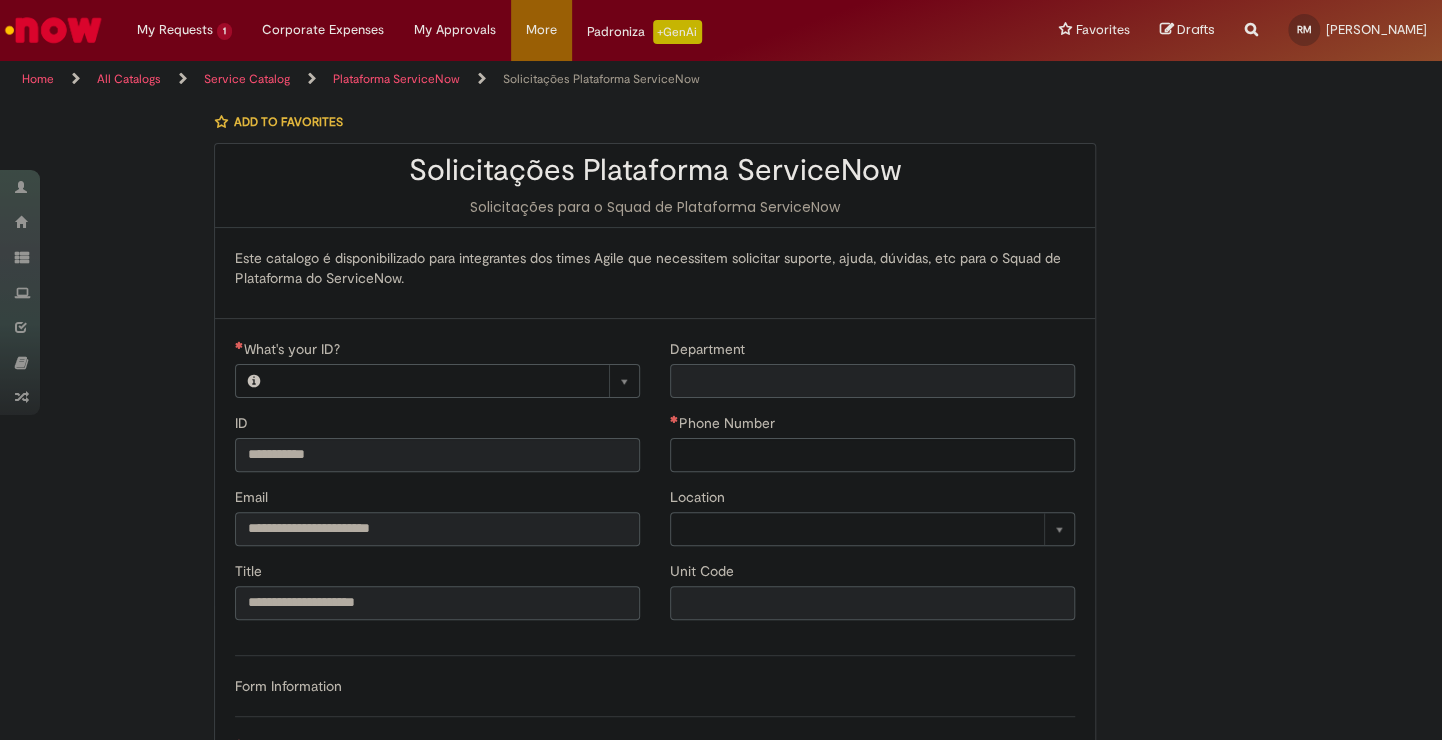 type on "**********" 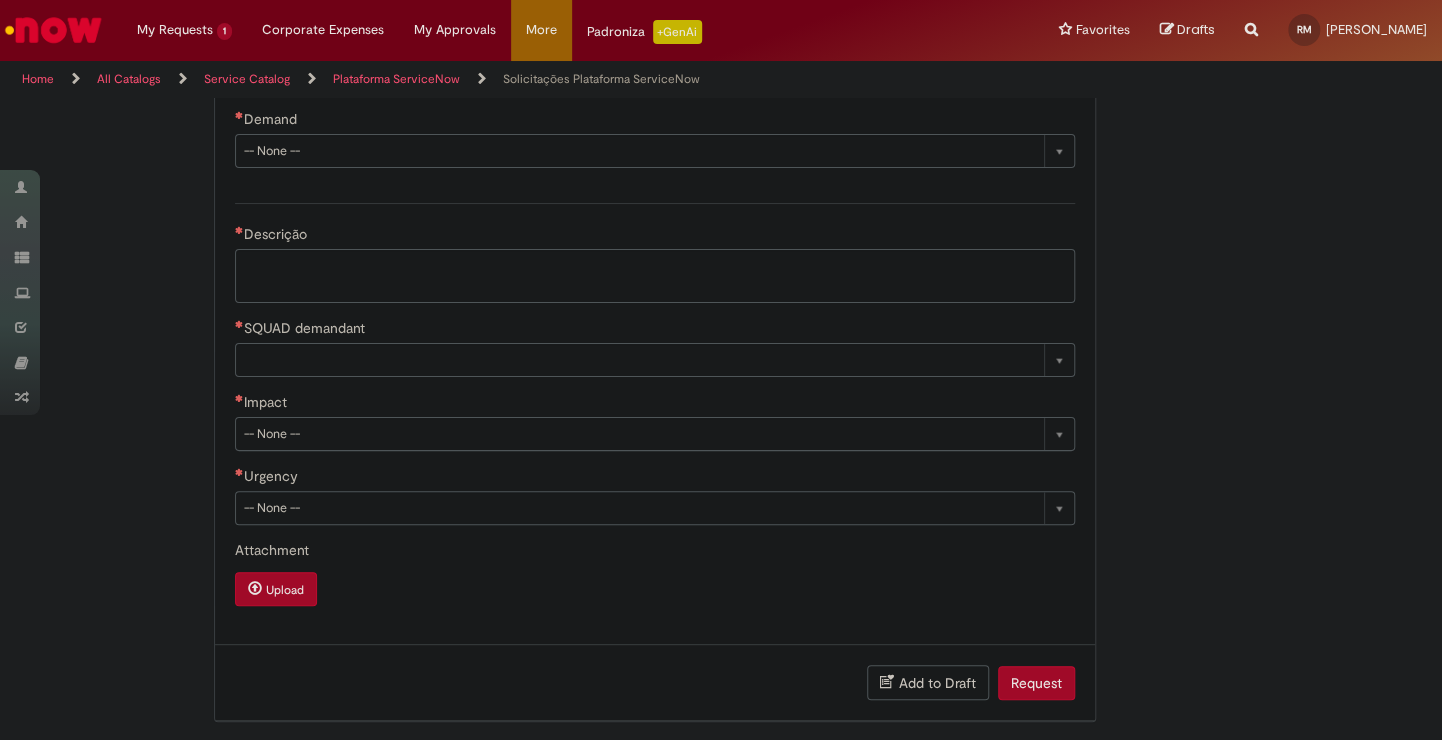 scroll, scrollTop: 545, scrollLeft: 0, axis: vertical 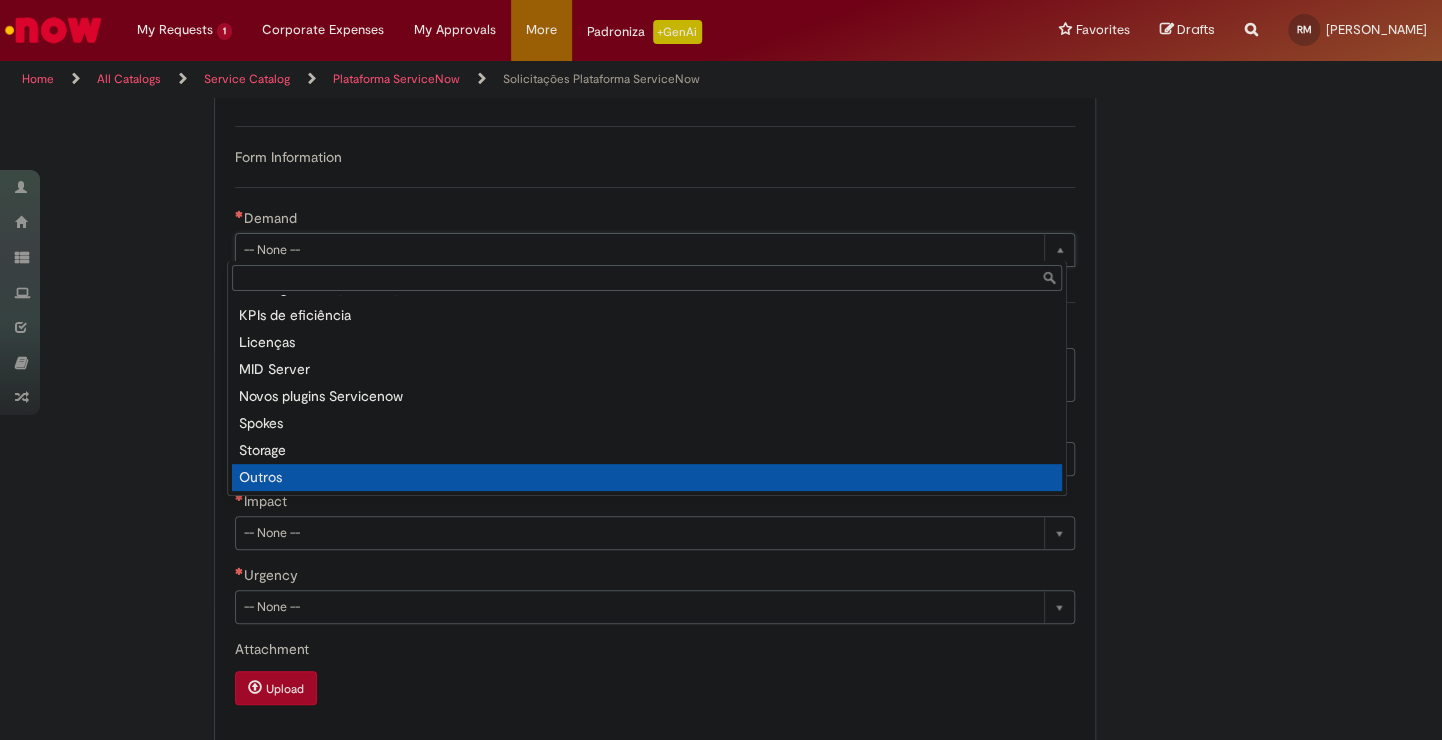 type on "******" 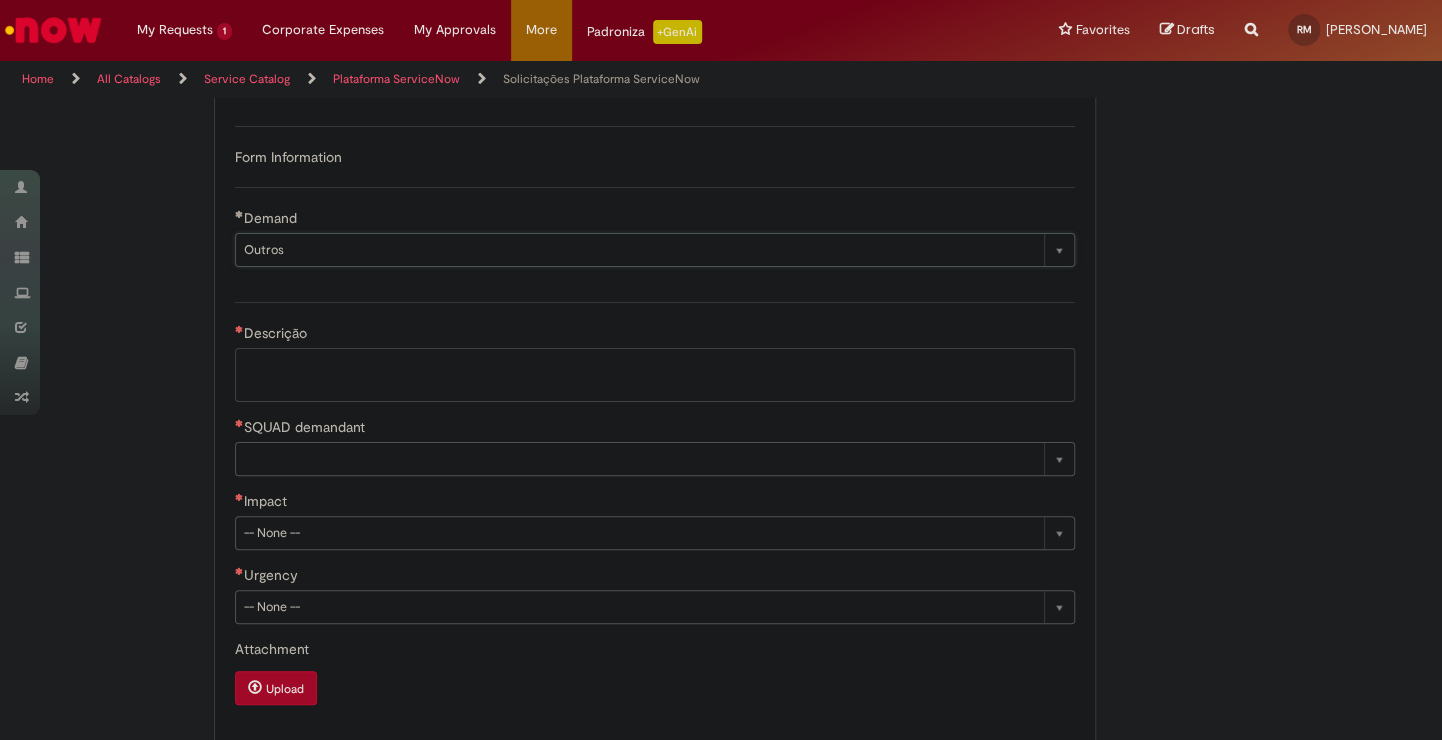 click on "Descrição" at bounding box center [655, 375] 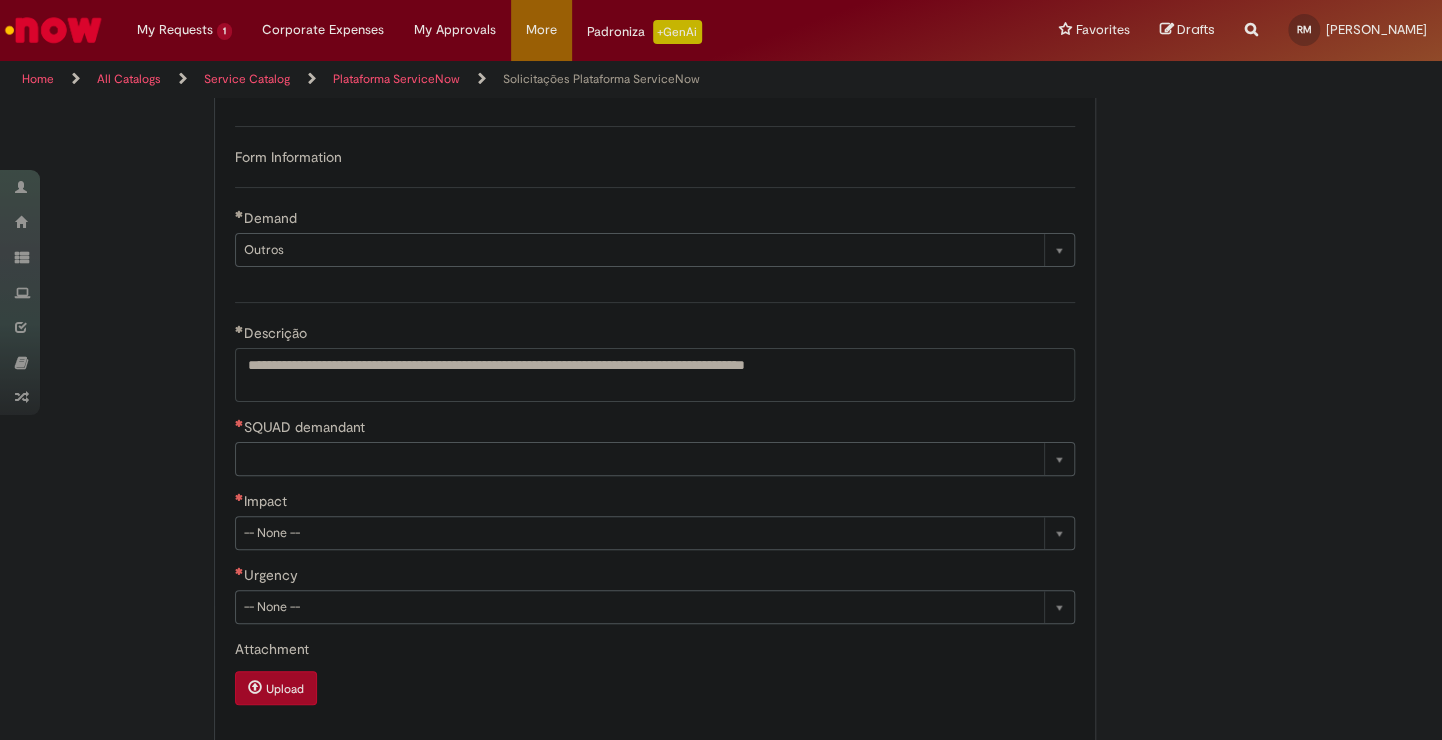 click on "**********" at bounding box center [655, 375] 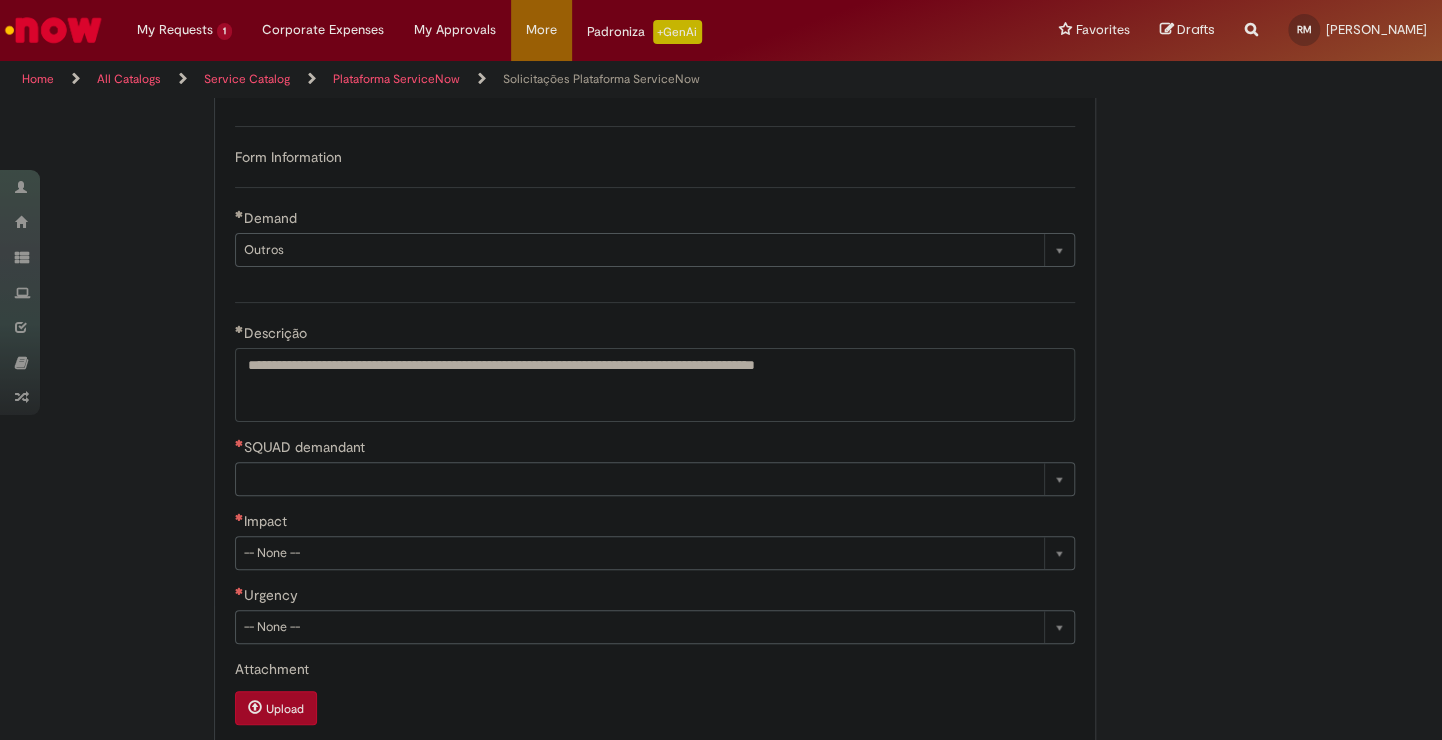 click on "**********" at bounding box center [655, 385] 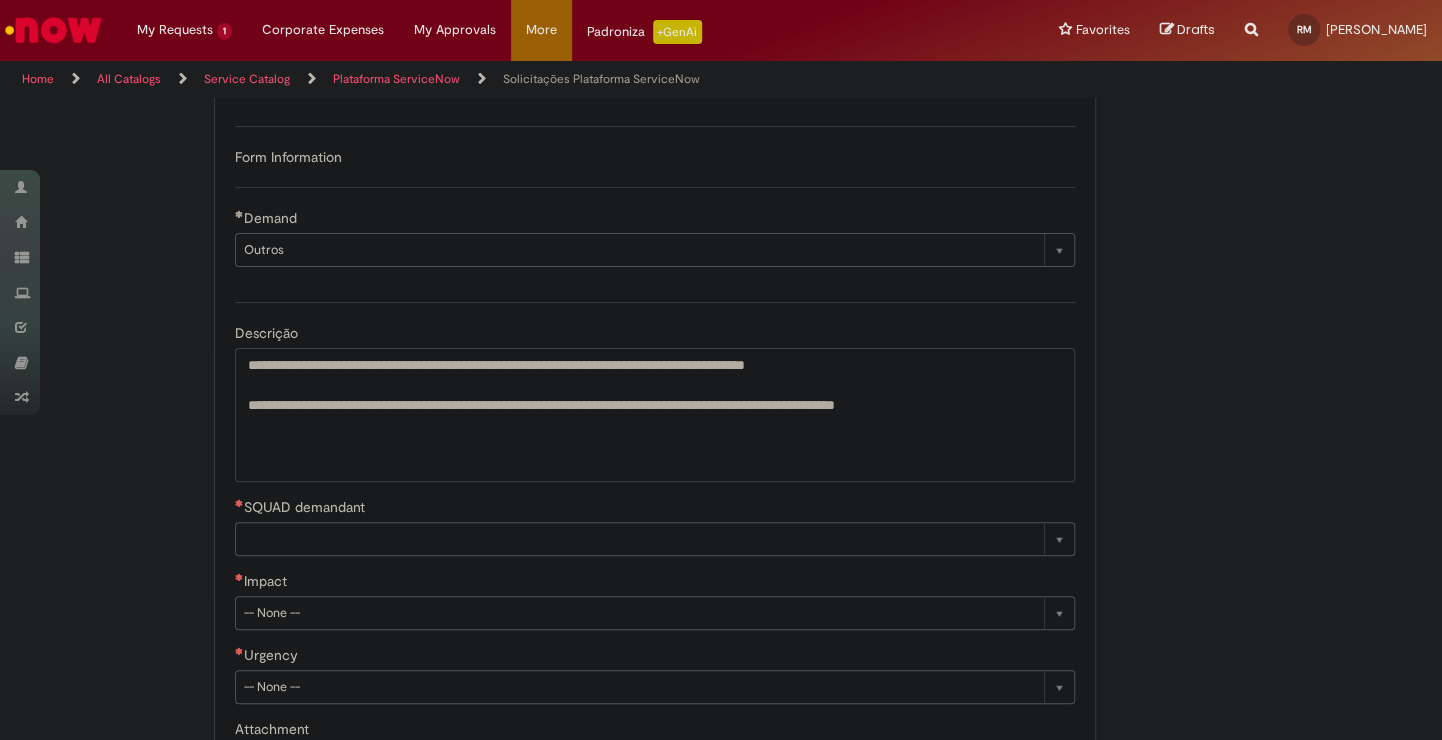 click on "**********" at bounding box center (655, 415) 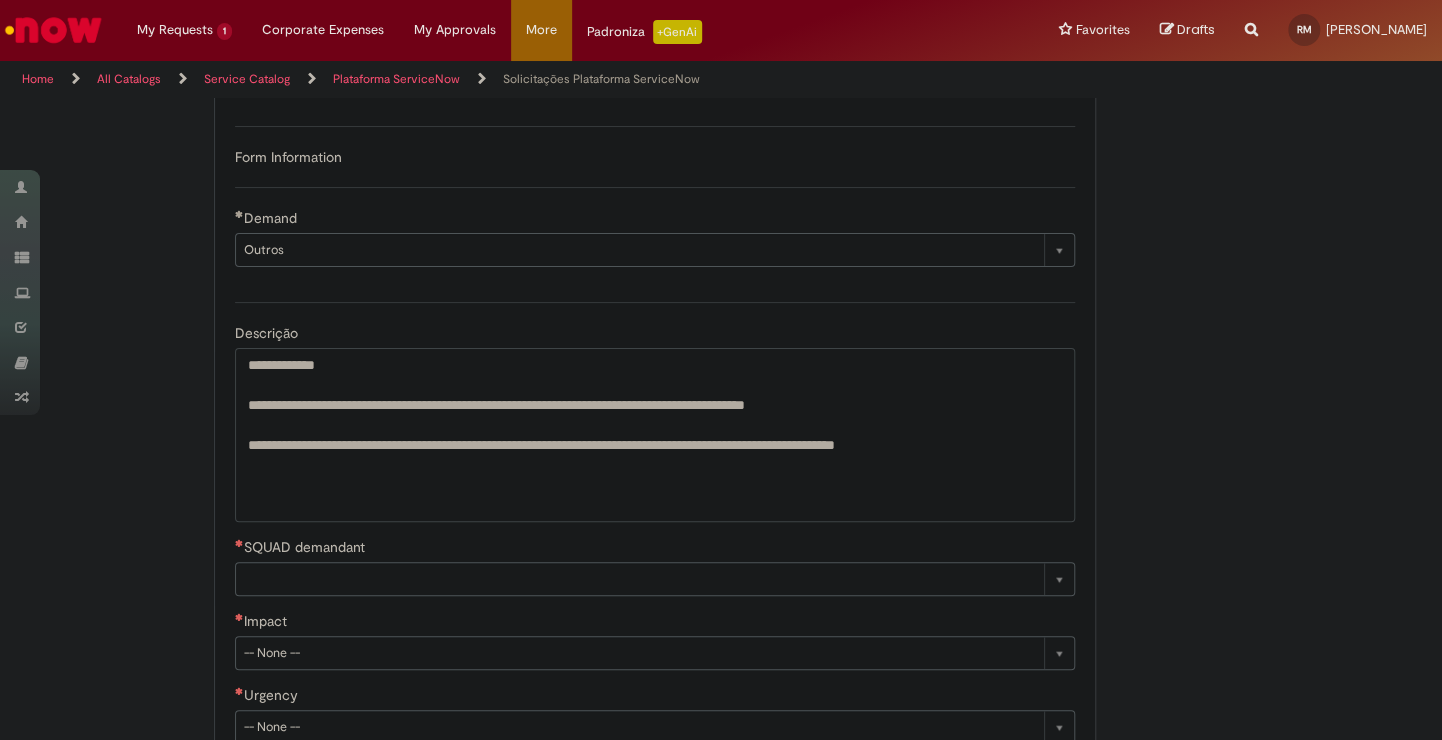 click on "**********" at bounding box center (655, 435) 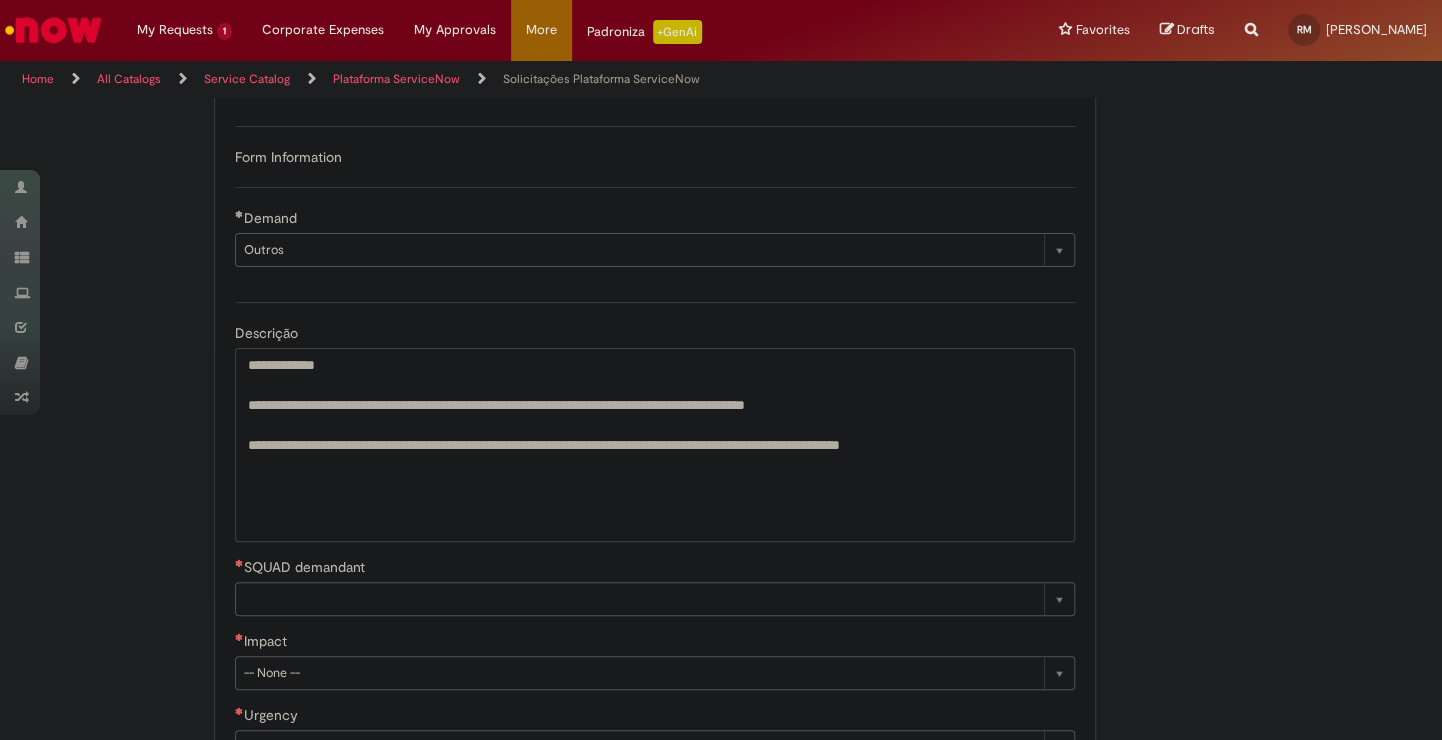 scroll, scrollTop: 745, scrollLeft: 0, axis: vertical 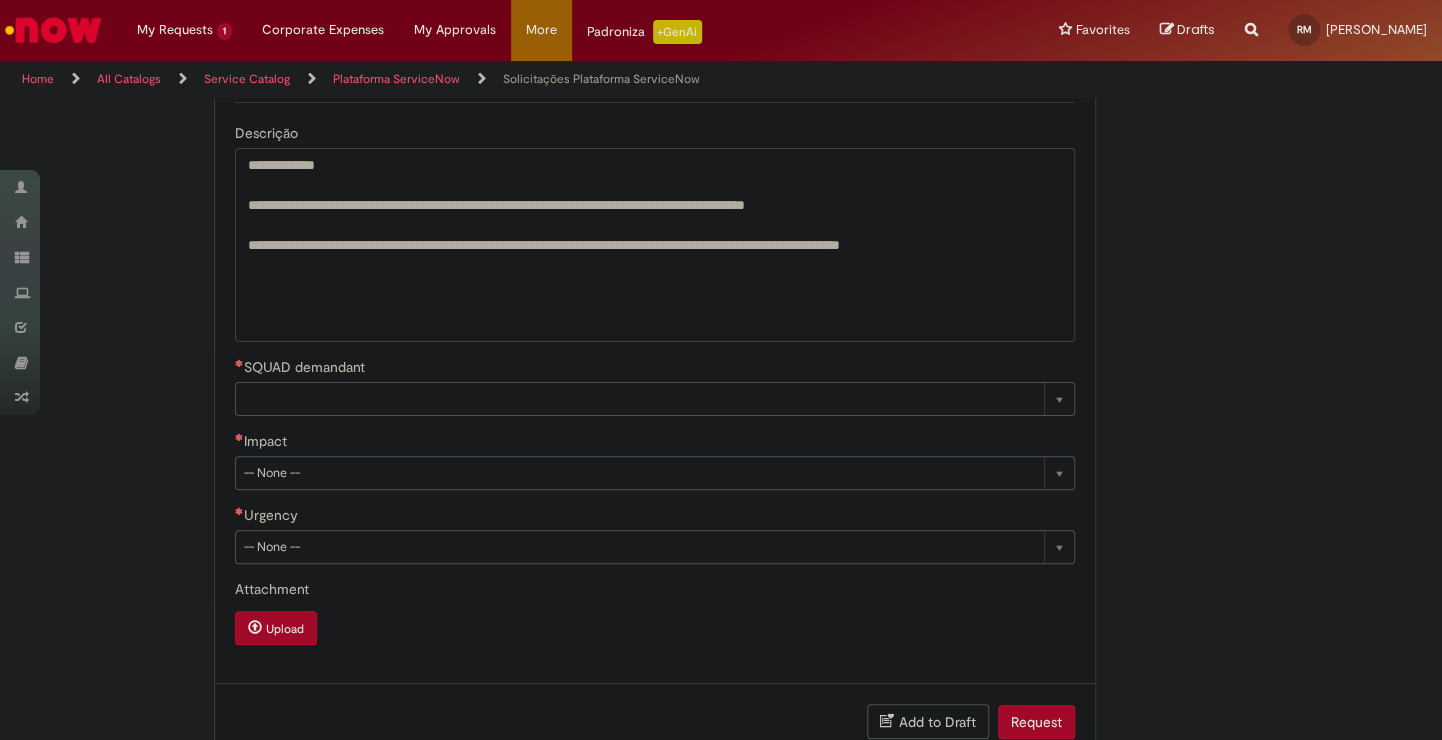 type on "**********" 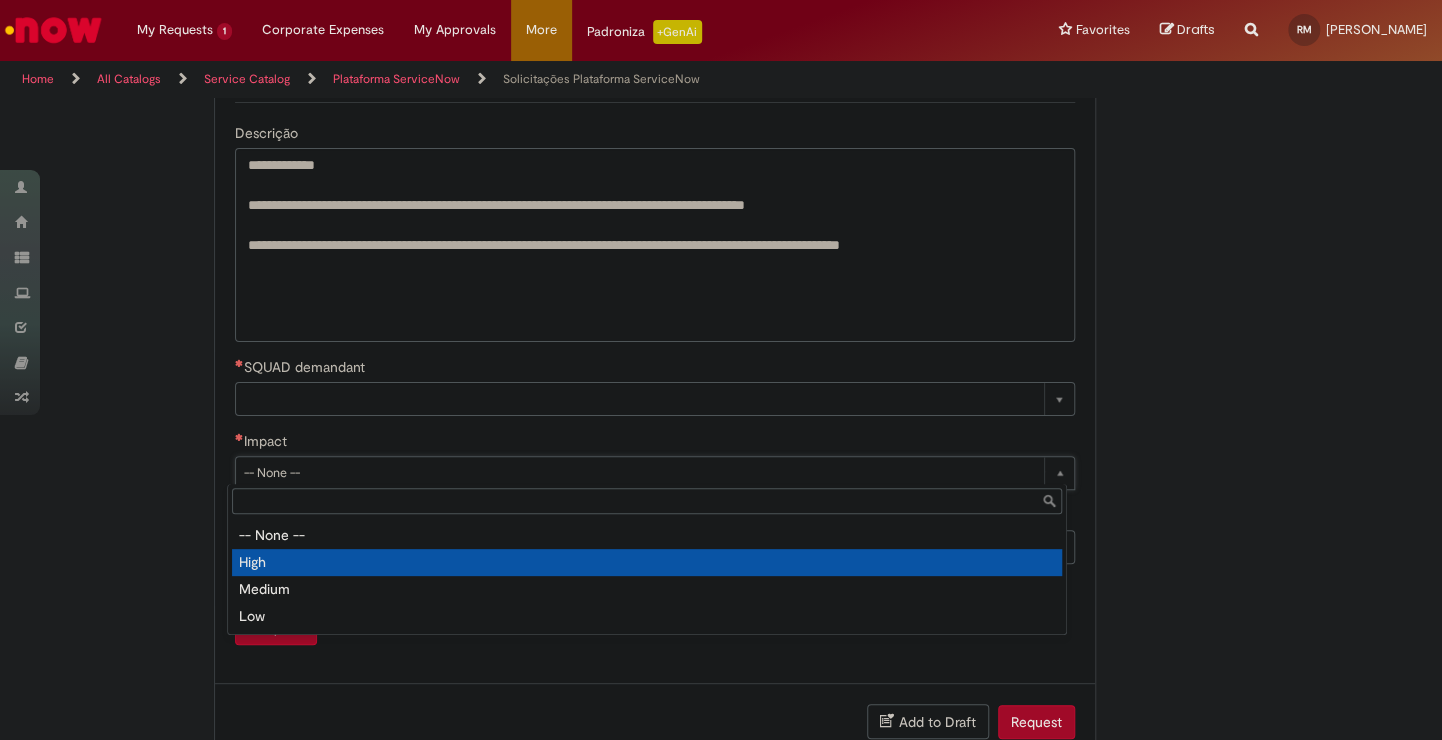 type on "****" 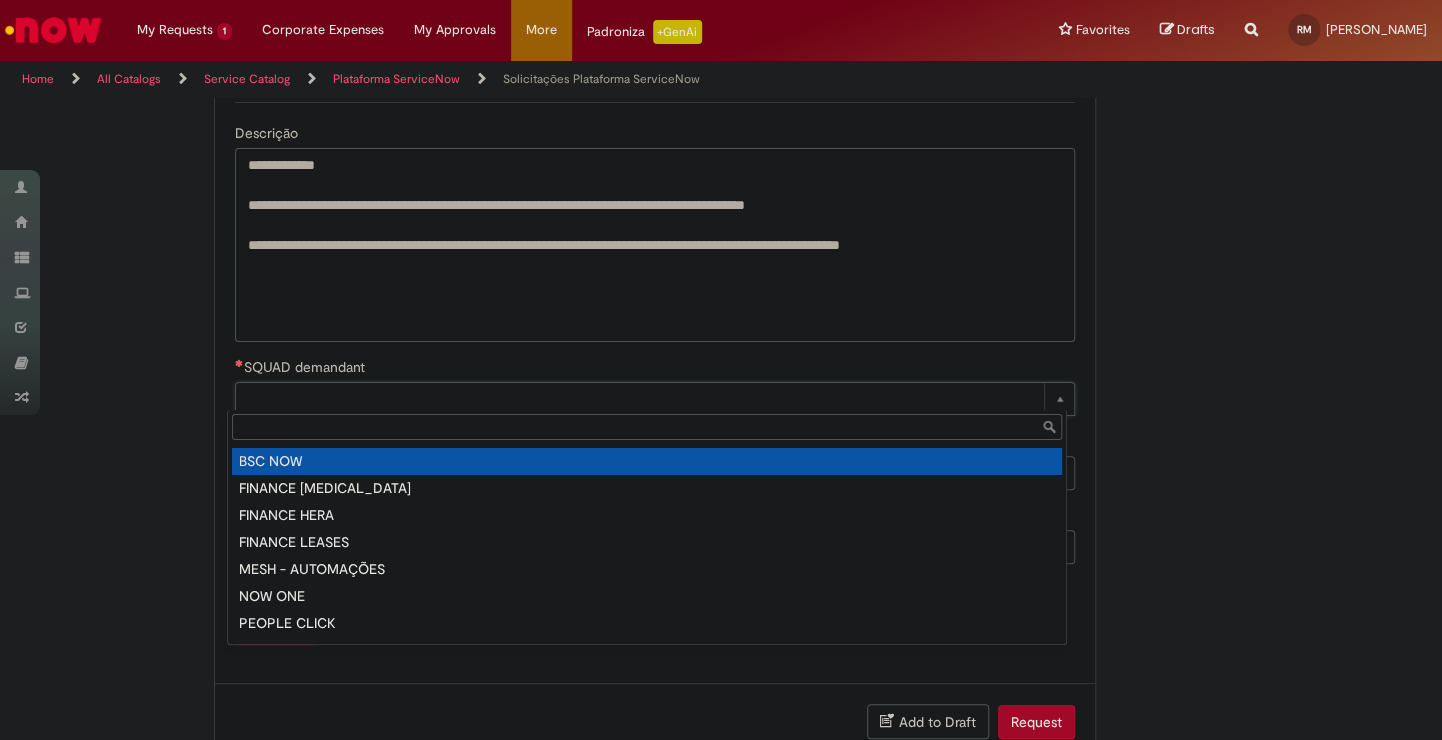 type on "*******" 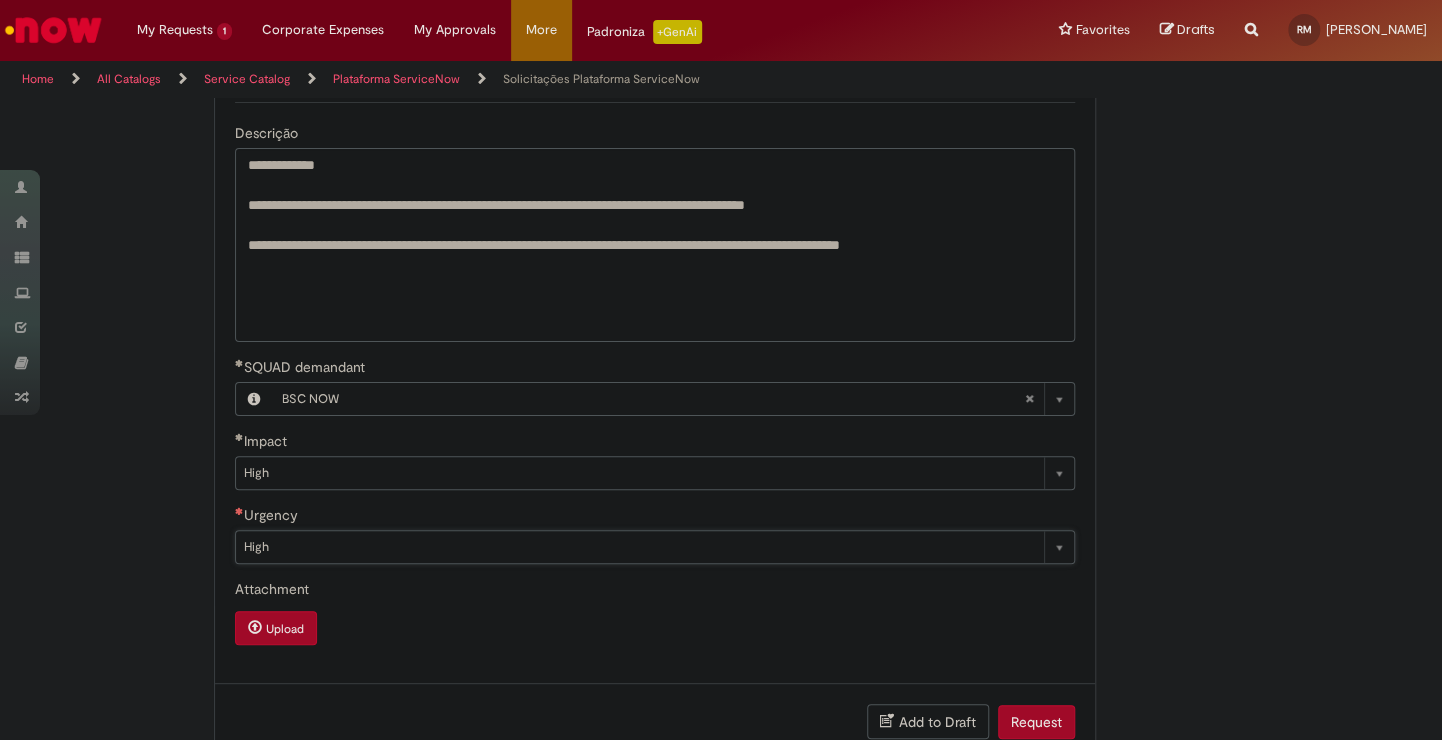 type on "****" 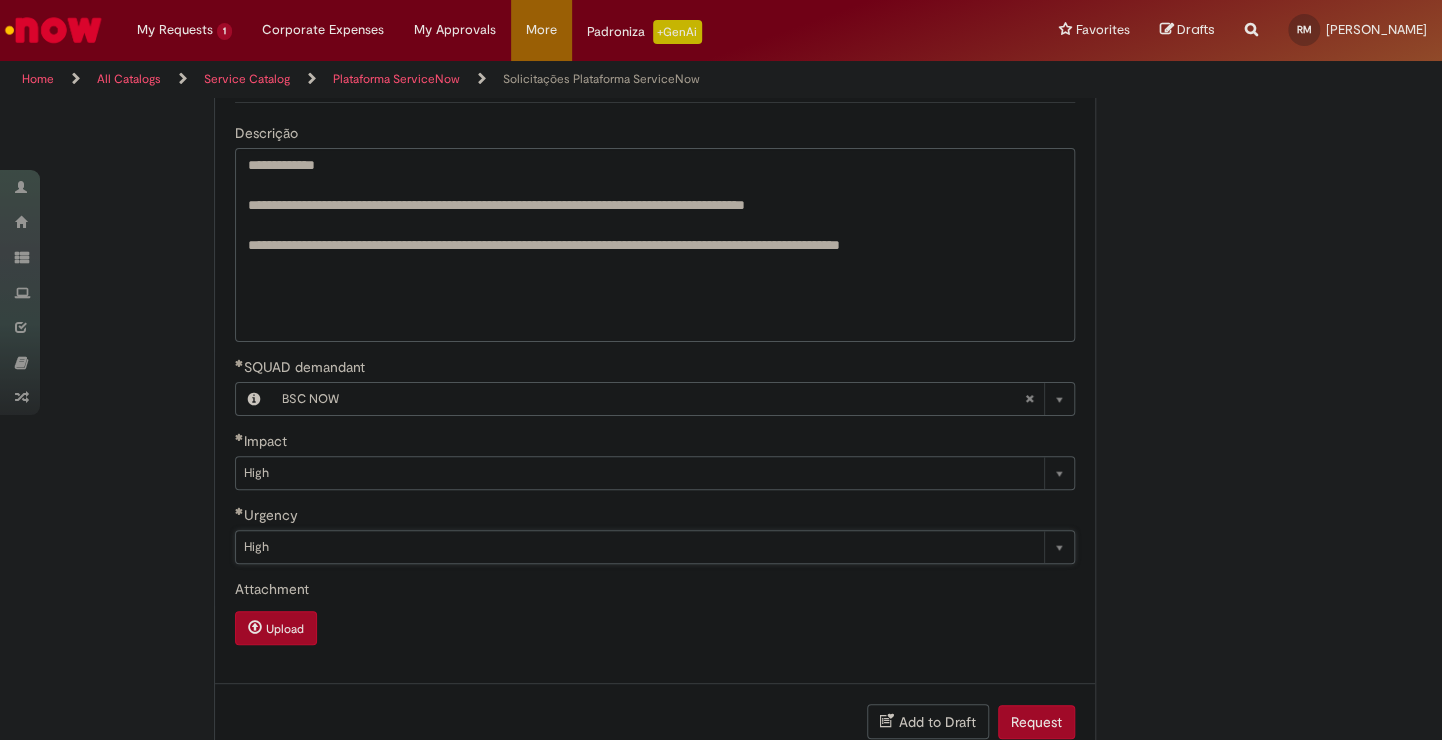 scroll, scrollTop: 545, scrollLeft: 0, axis: vertical 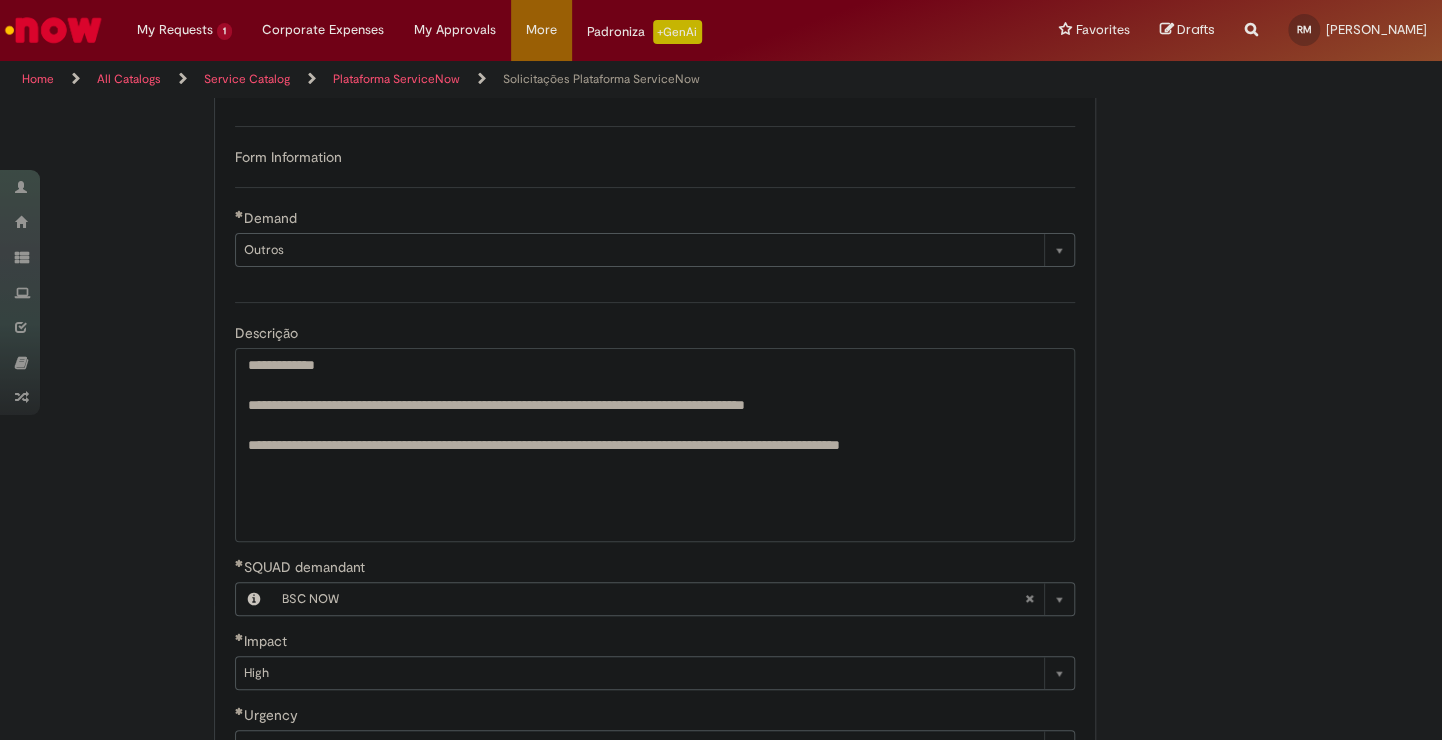 click on "**********" at bounding box center [655, 445] 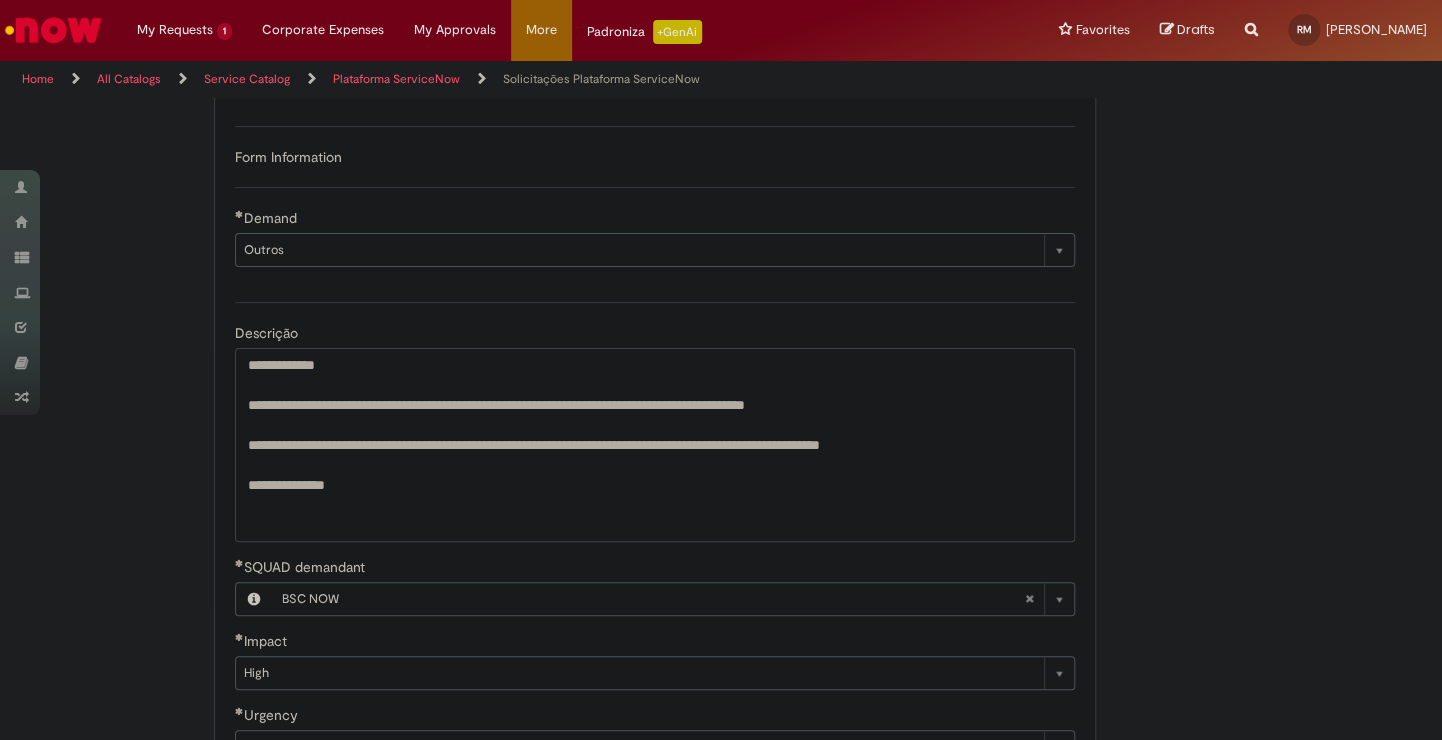 click on "**********" at bounding box center [655, 445] 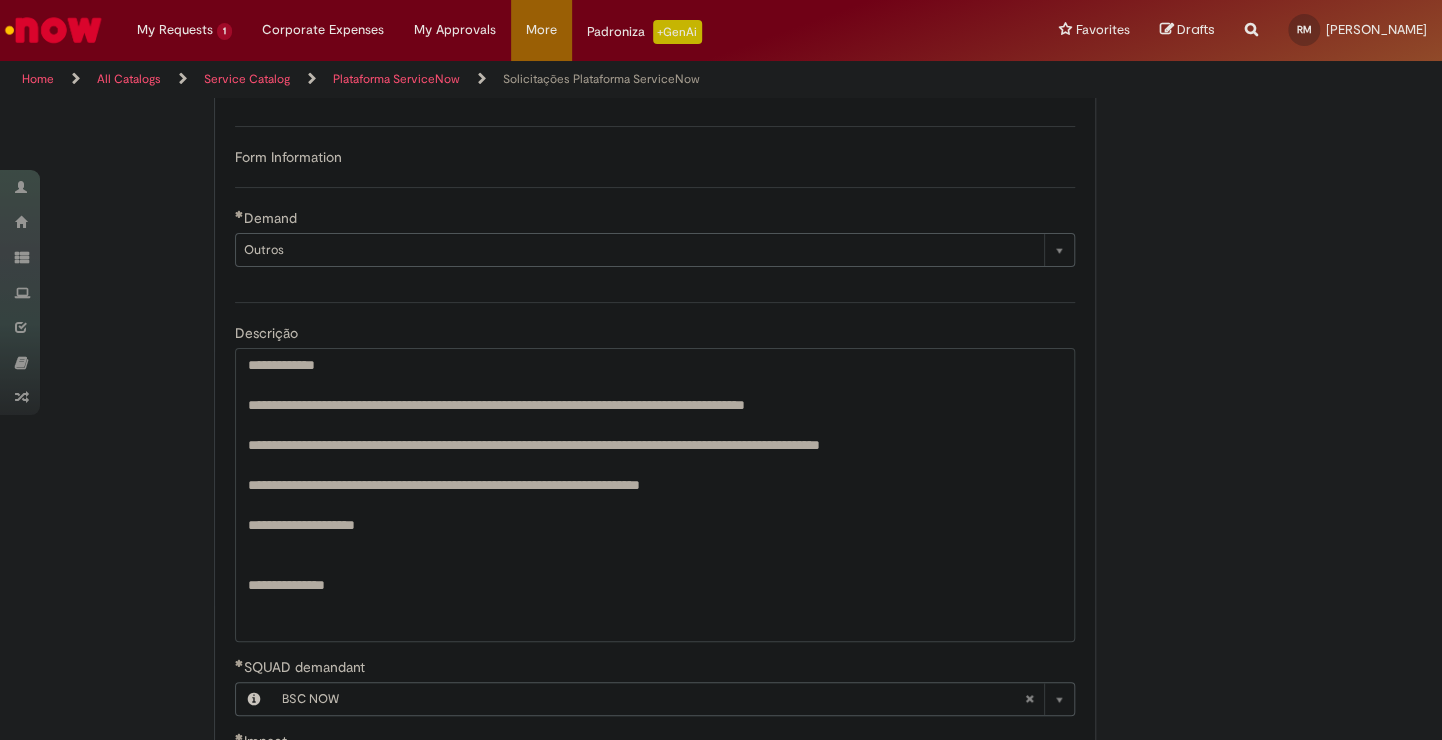 click on "**********" at bounding box center [655, 495] 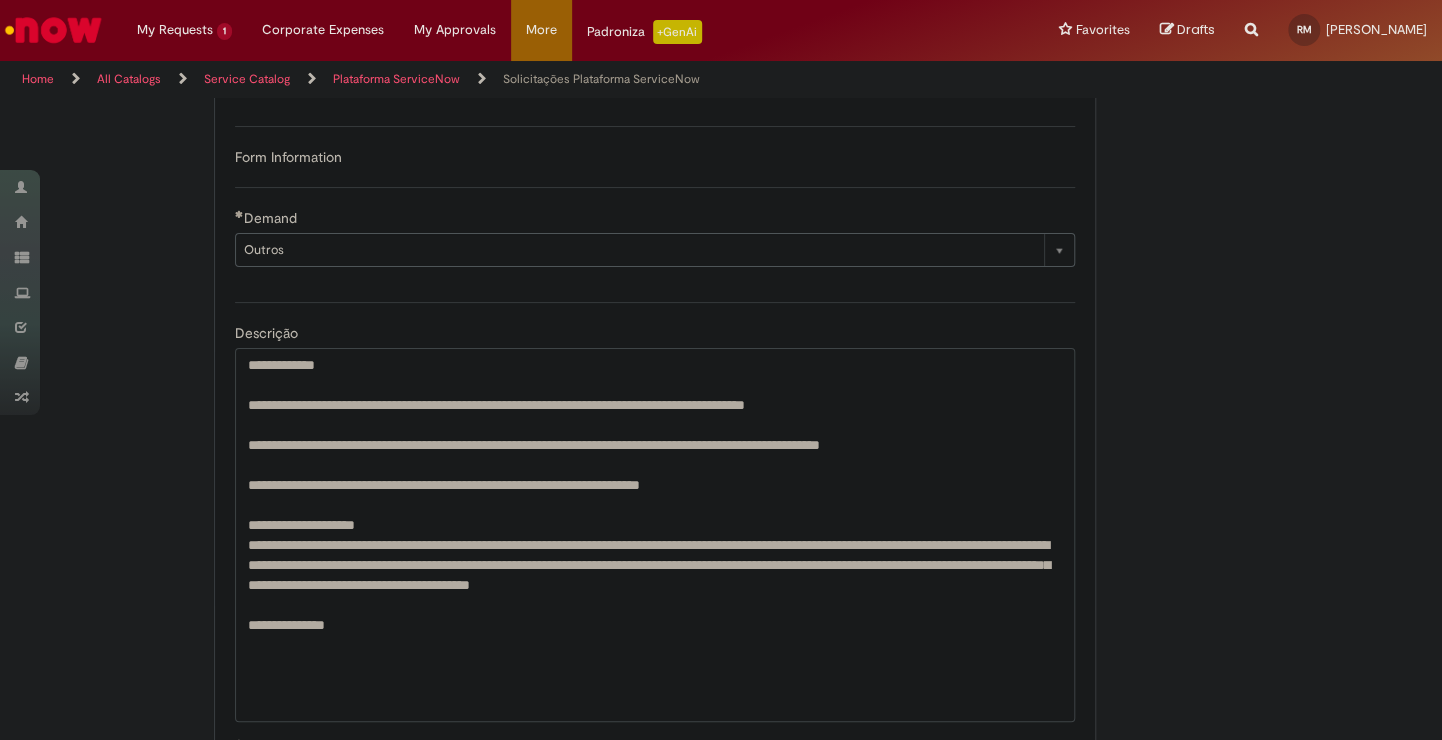 scroll, scrollTop: 645, scrollLeft: 0, axis: vertical 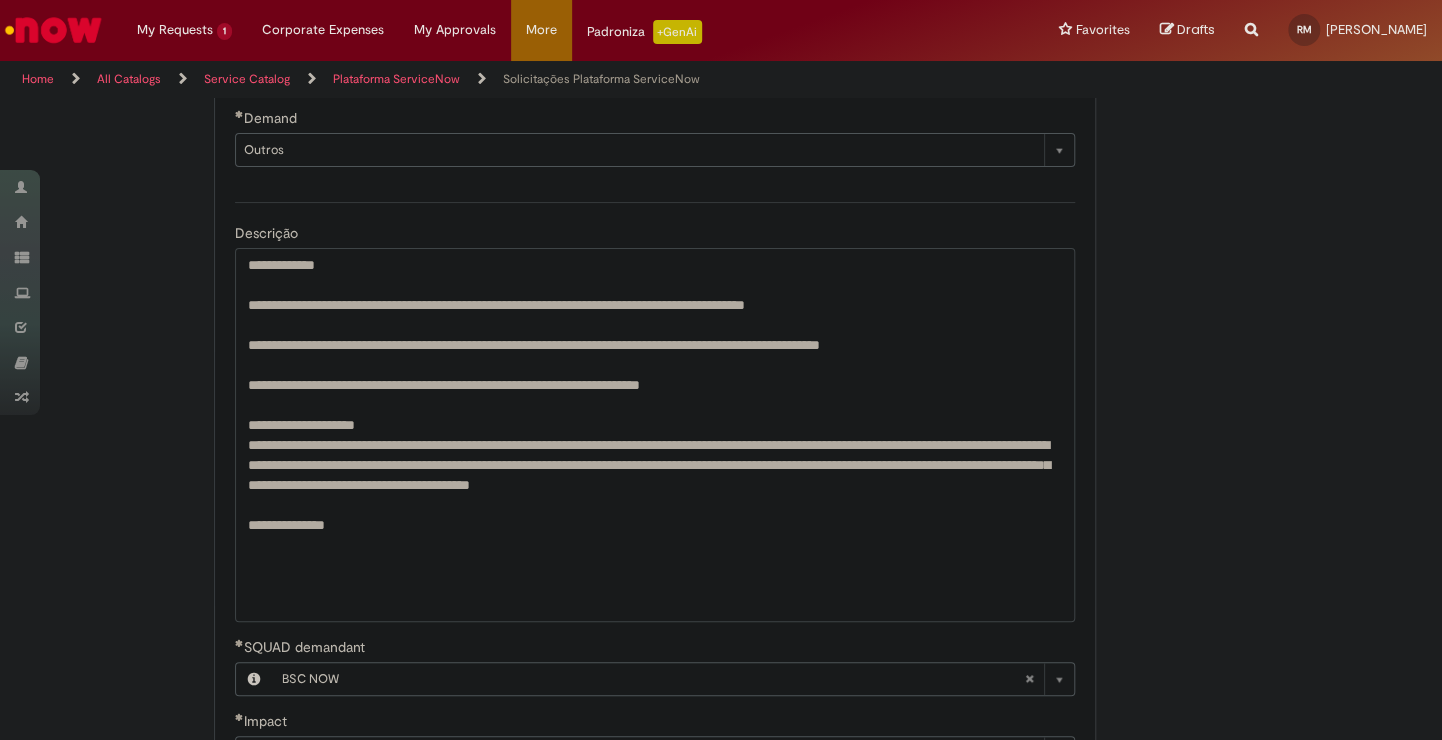 click on "**********" at bounding box center (655, 435) 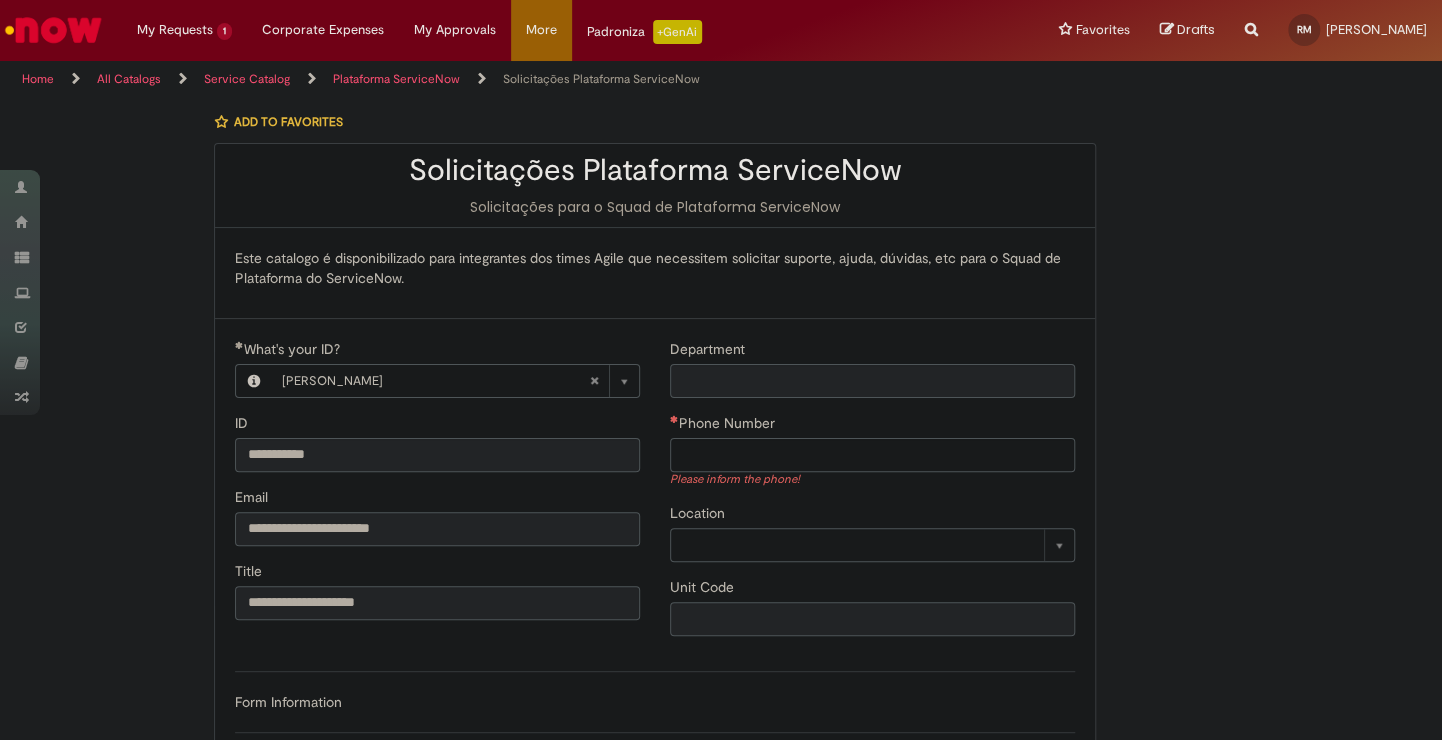 scroll, scrollTop: 100, scrollLeft: 0, axis: vertical 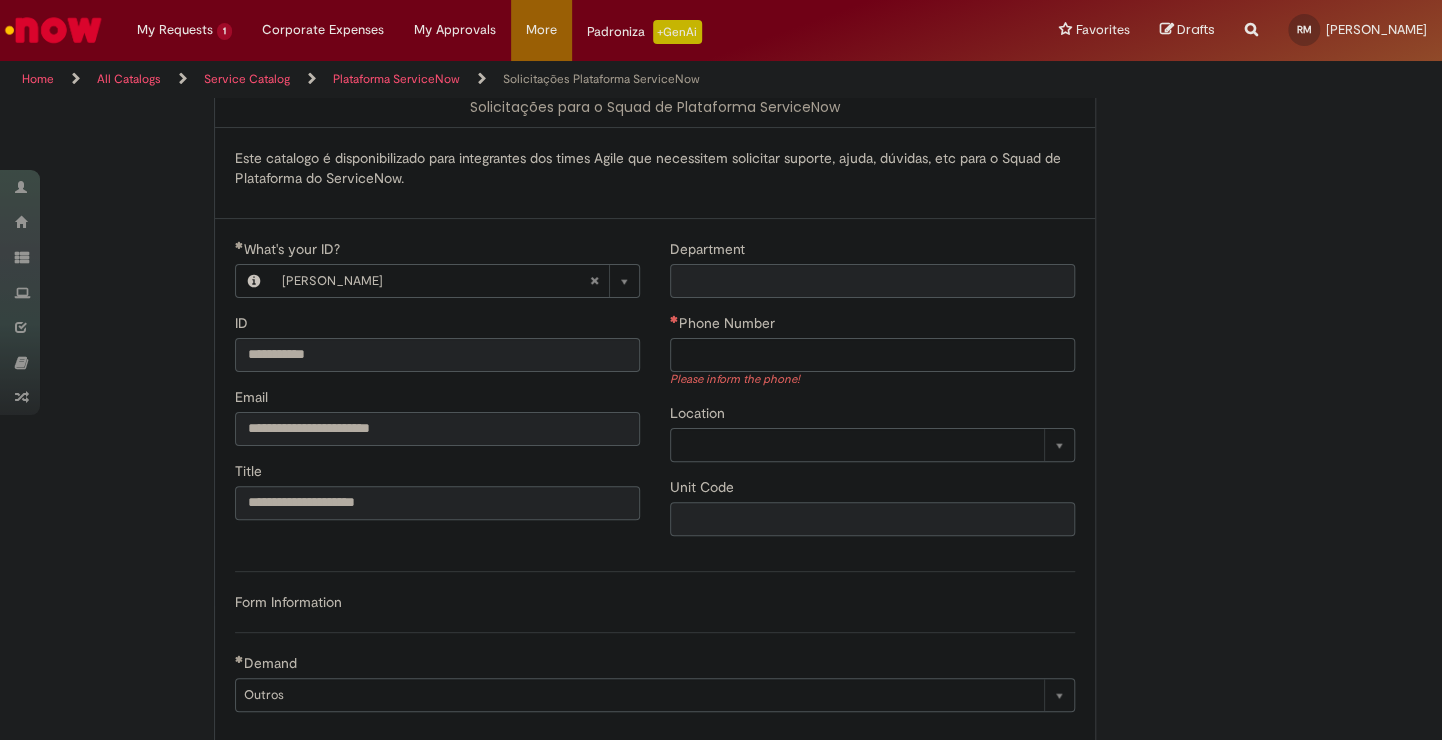 type on "**********" 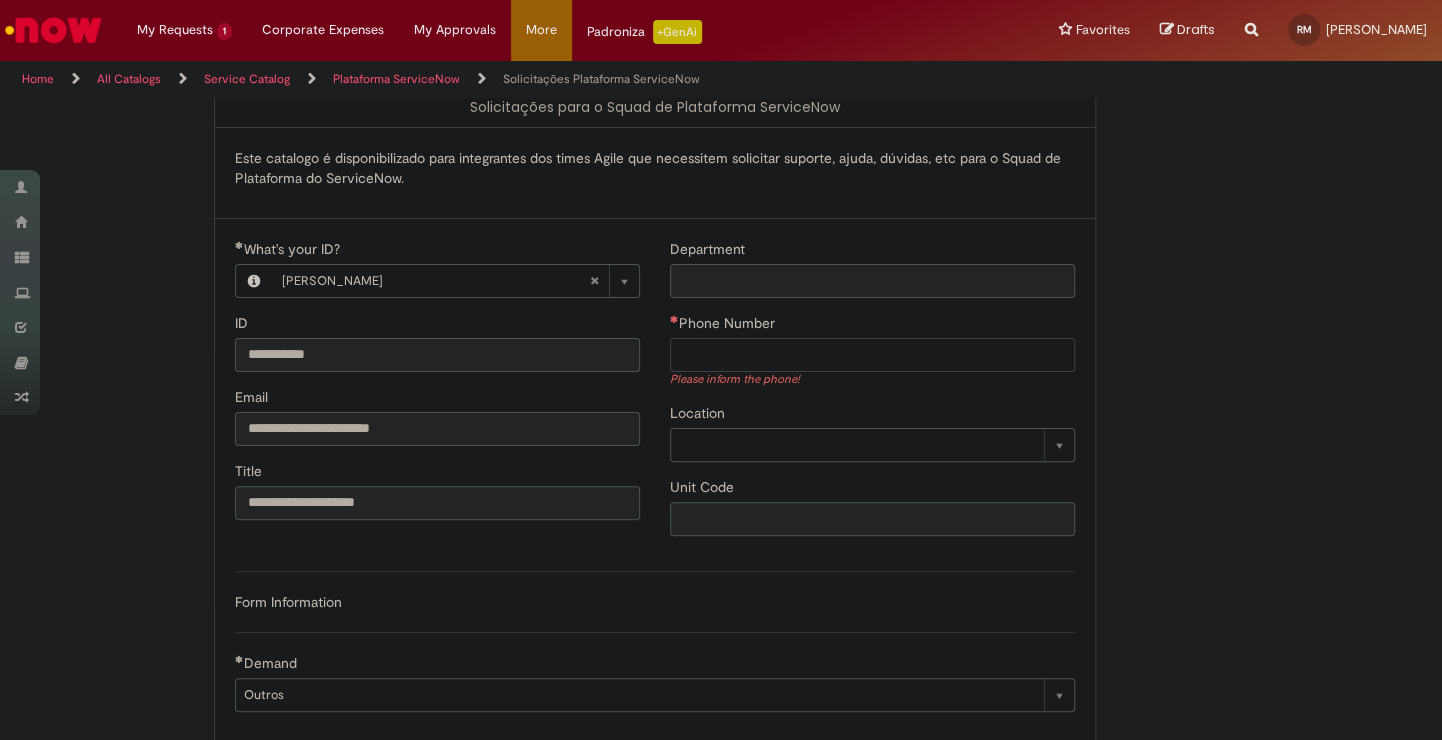click on "Phone Number" at bounding box center [872, 355] 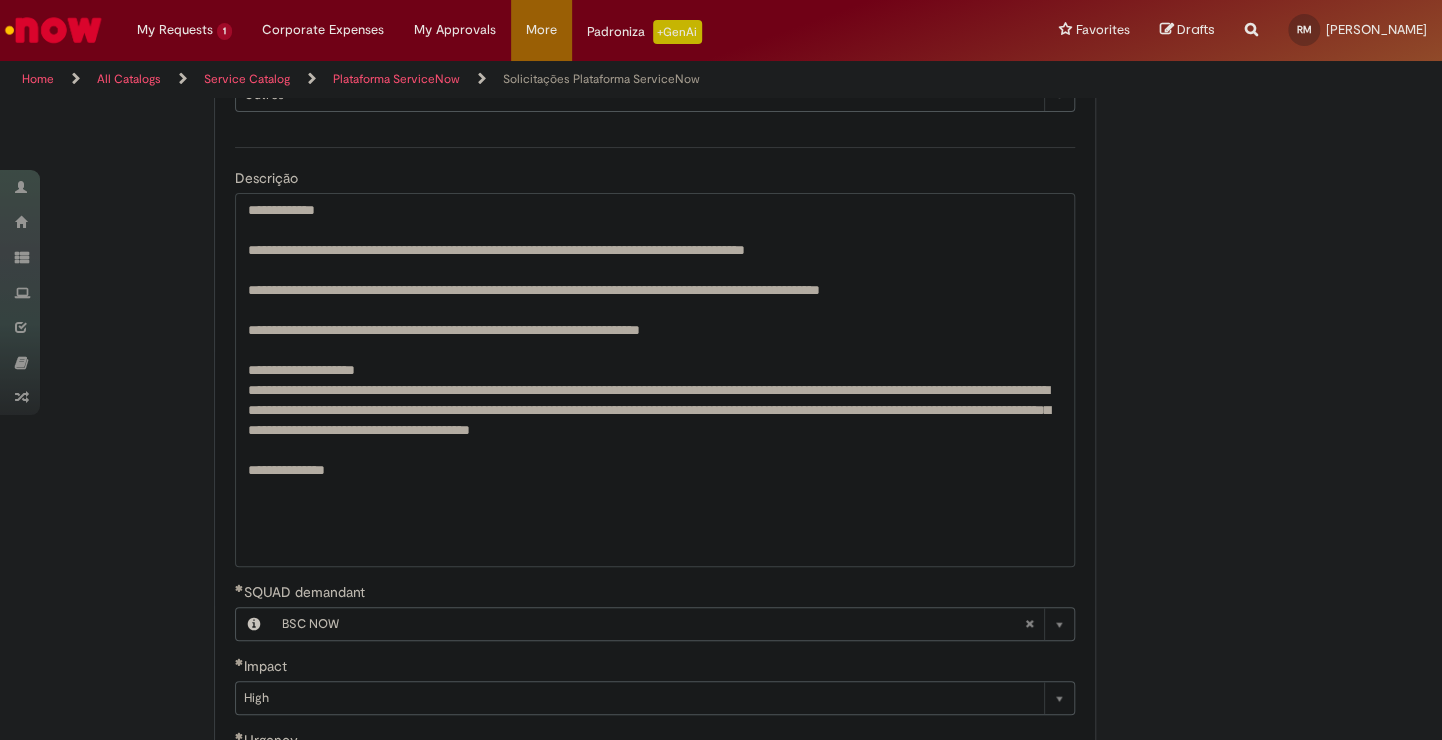 click on "**********" at bounding box center (655, 380) 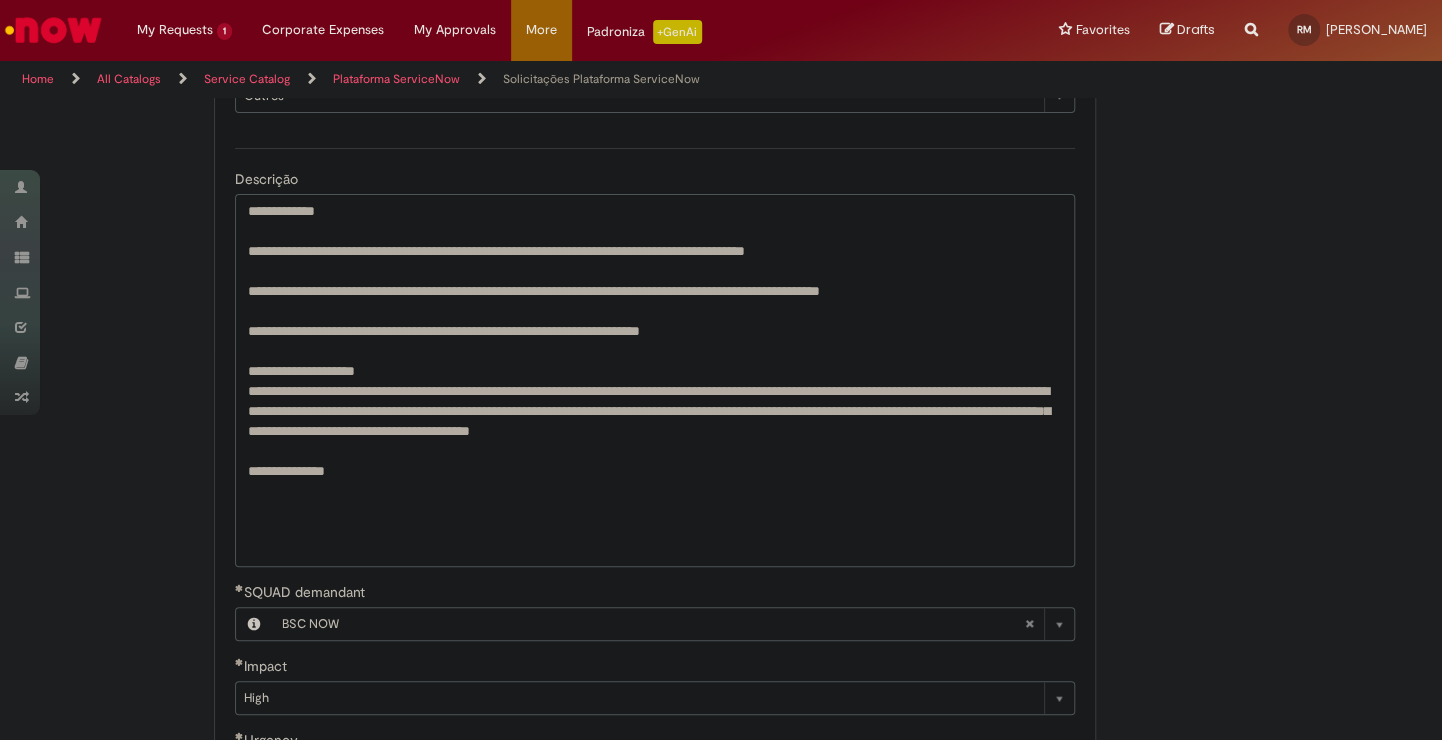 click on "**********" at bounding box center (721, 212) 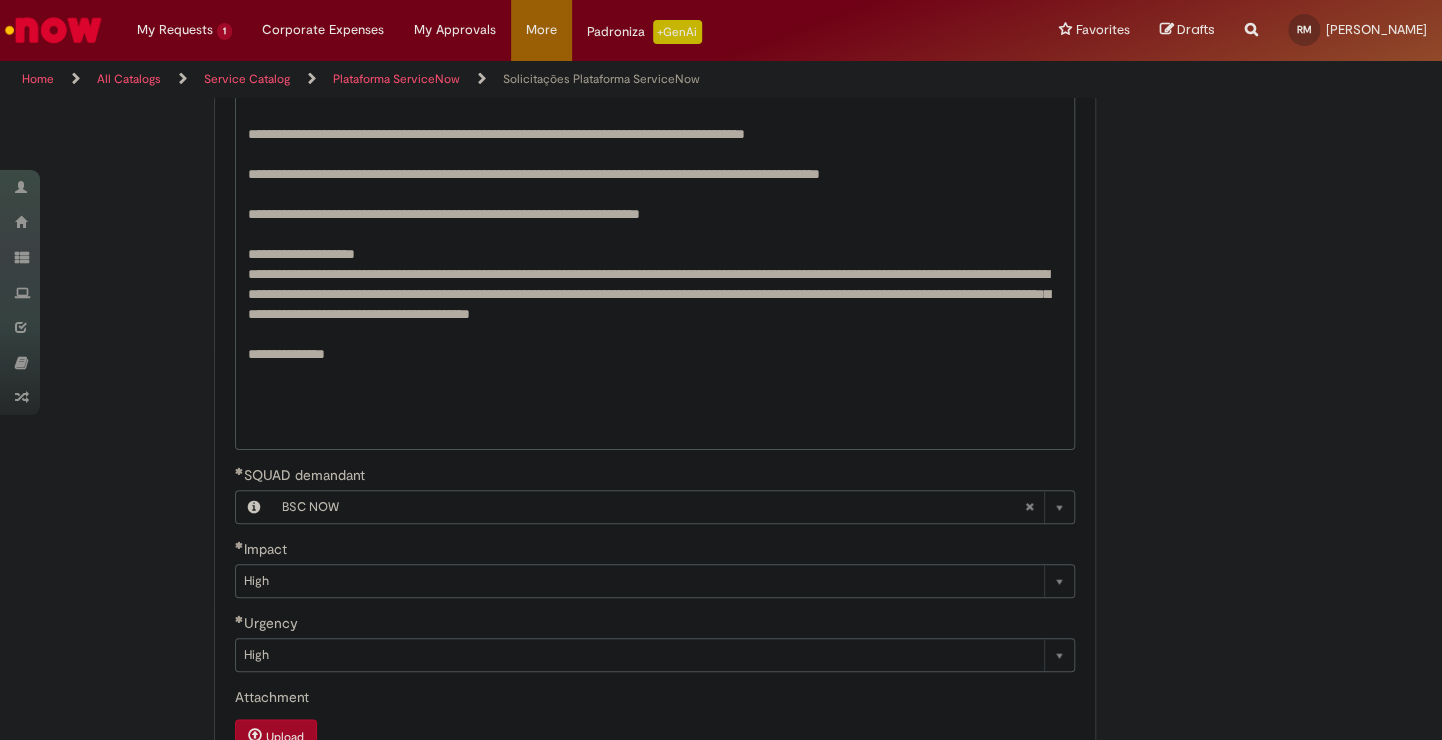 scroll, scrollTop: 948, scrollLeft: 0, axis: vertical 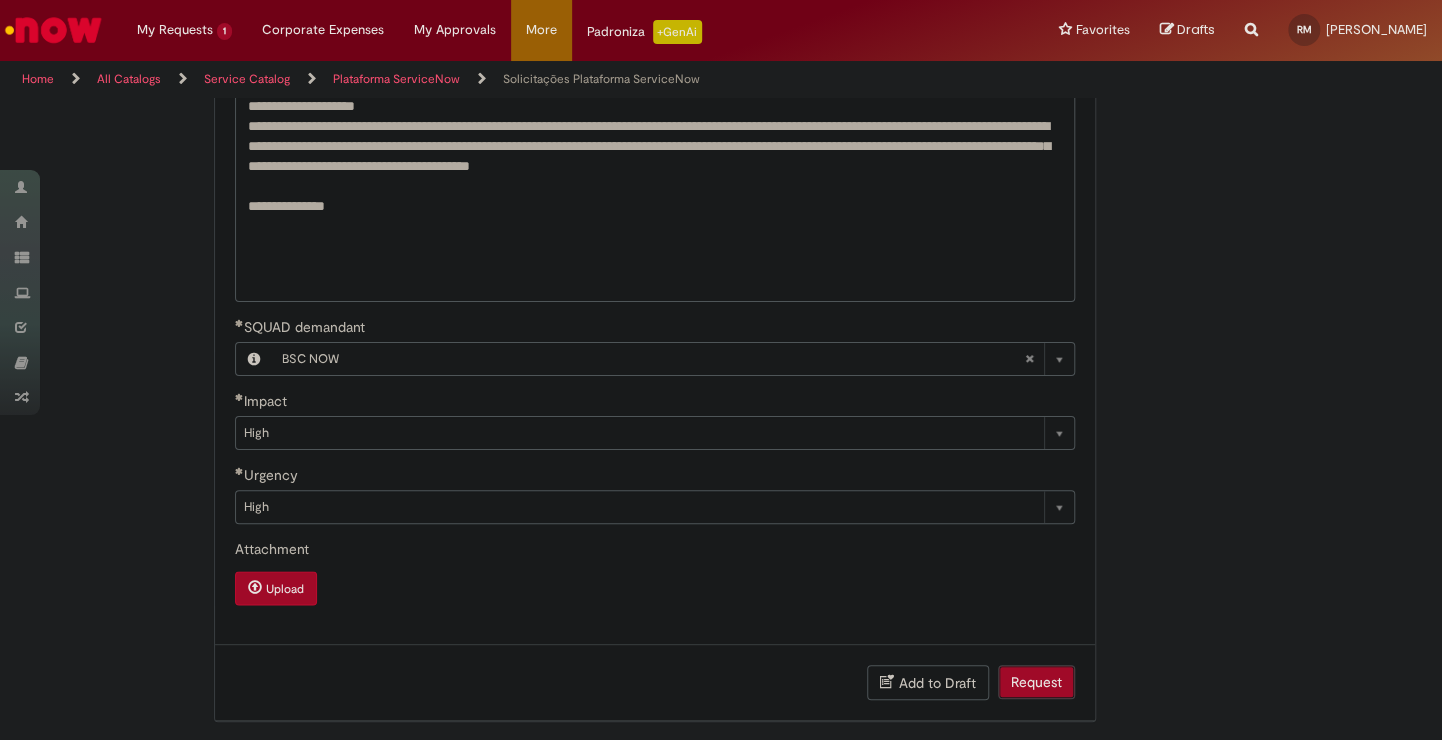 click on "Request" at bounding box center [1036, 682] 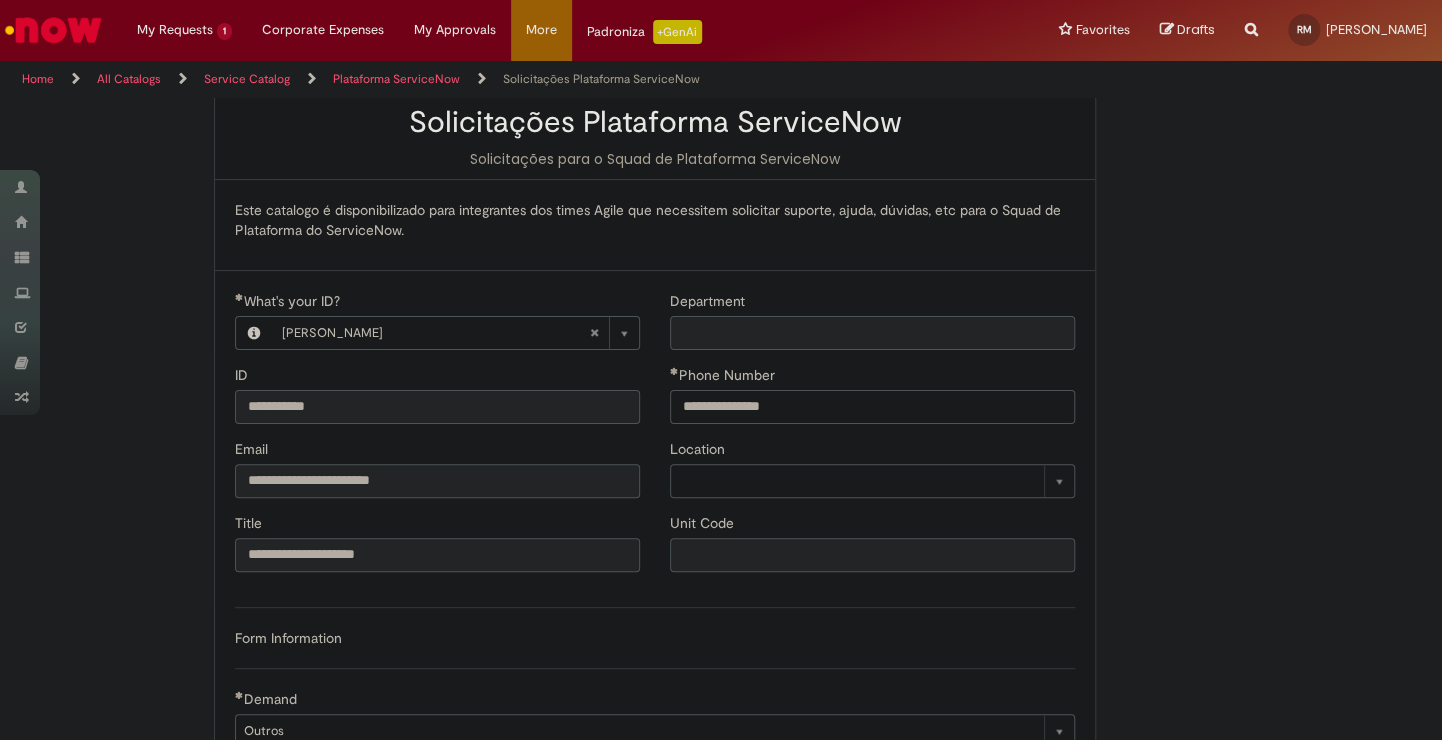 scroll, scrollTop: 0, scrollLeft: 0, axis: both 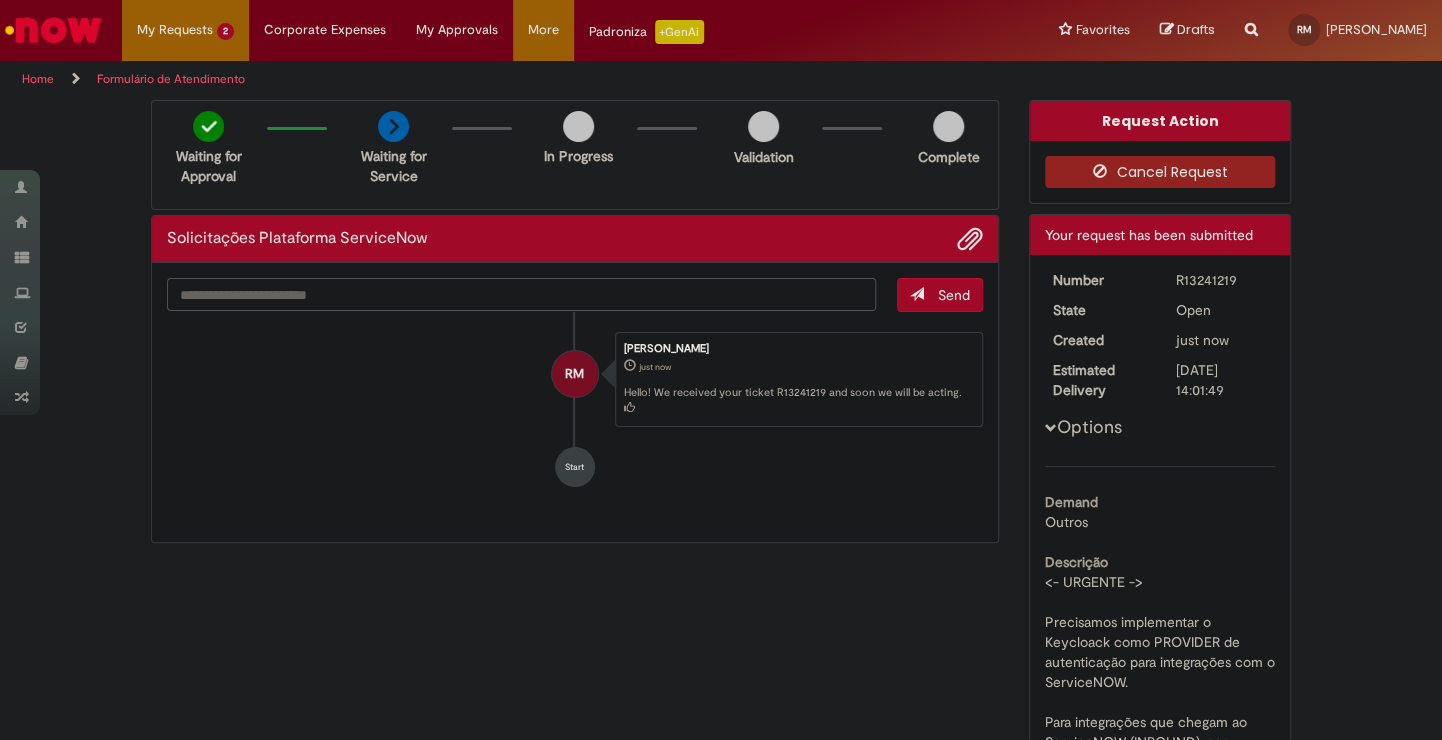 drag, startPoint x: 1259, startPoint y: 288, endPoint x: 1165, endPoint y: 284, distance: 94.08507 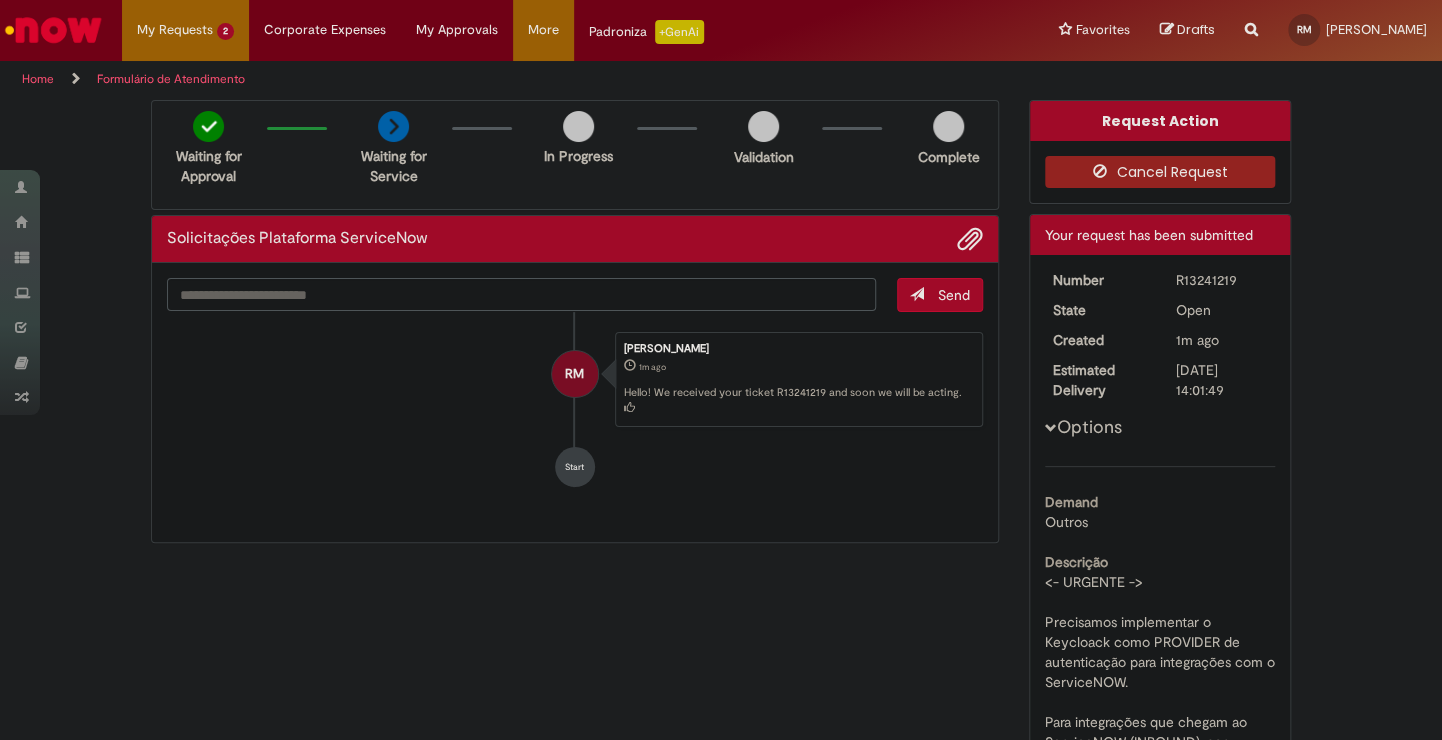 scroll, scrollTop: 300, scrollLeft: 0, axis: vertical 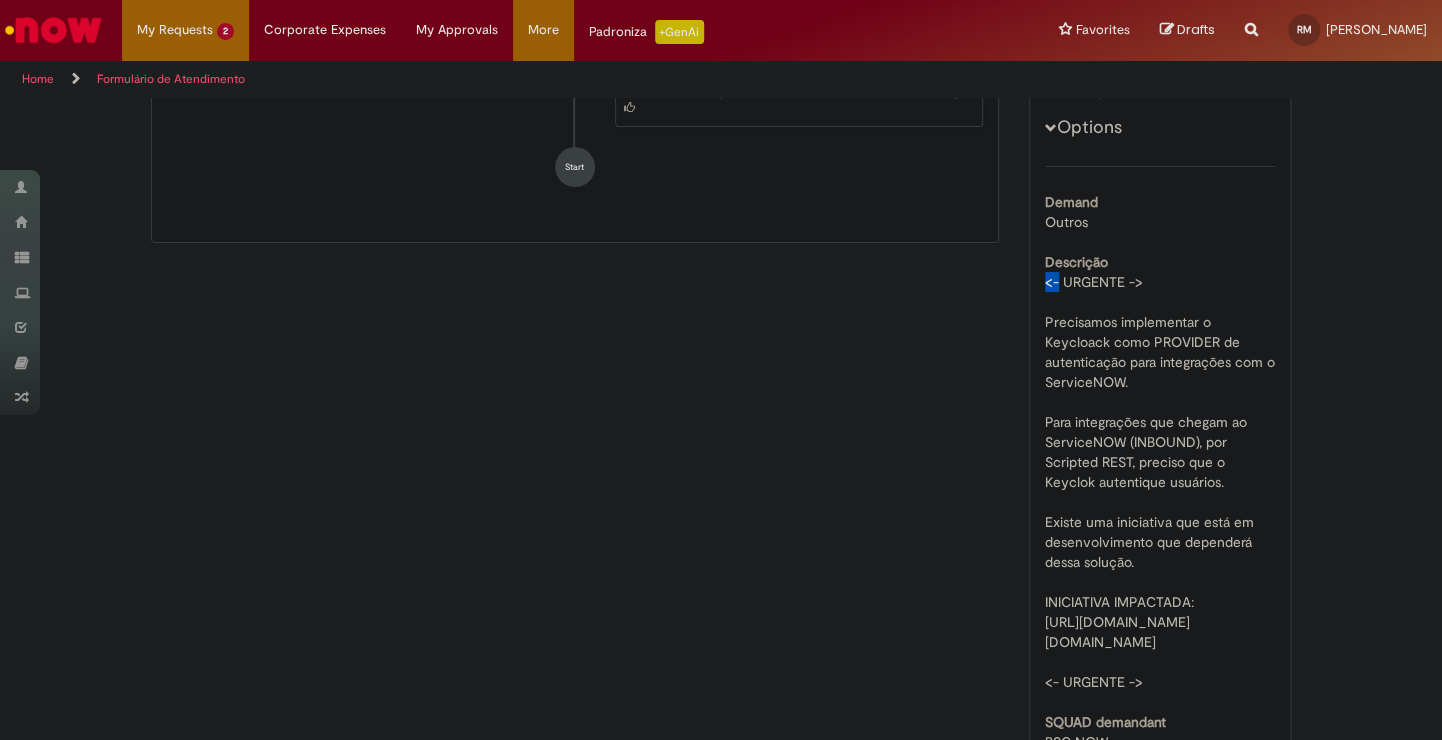 drag, startPoint x: 1032, startPoint y: 284, endPoint x: 1051, endPoint y: 288, distance: 19.416489 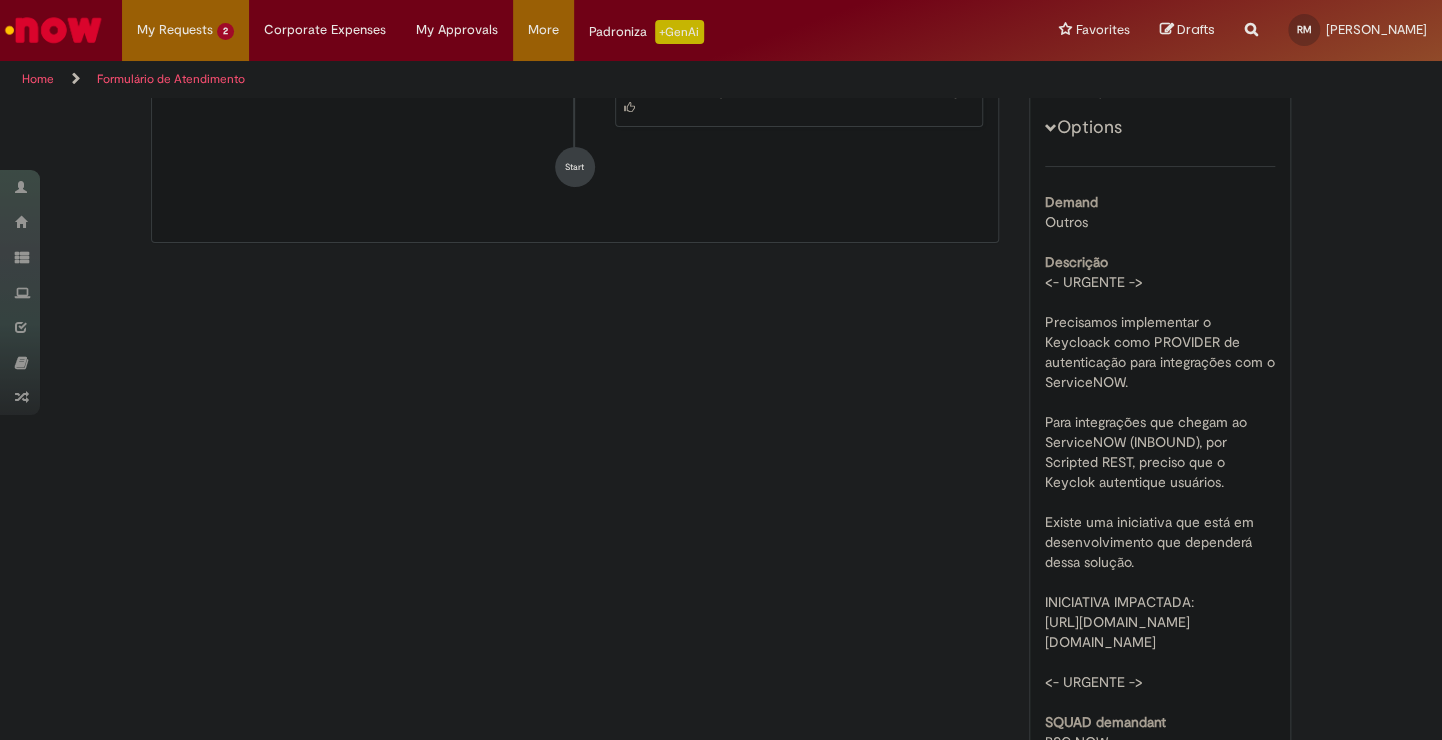 drag, startPoint x: 1051, startPoint y: 288, endPoint x: 1040, endPoint y: 263, distance: 27.313 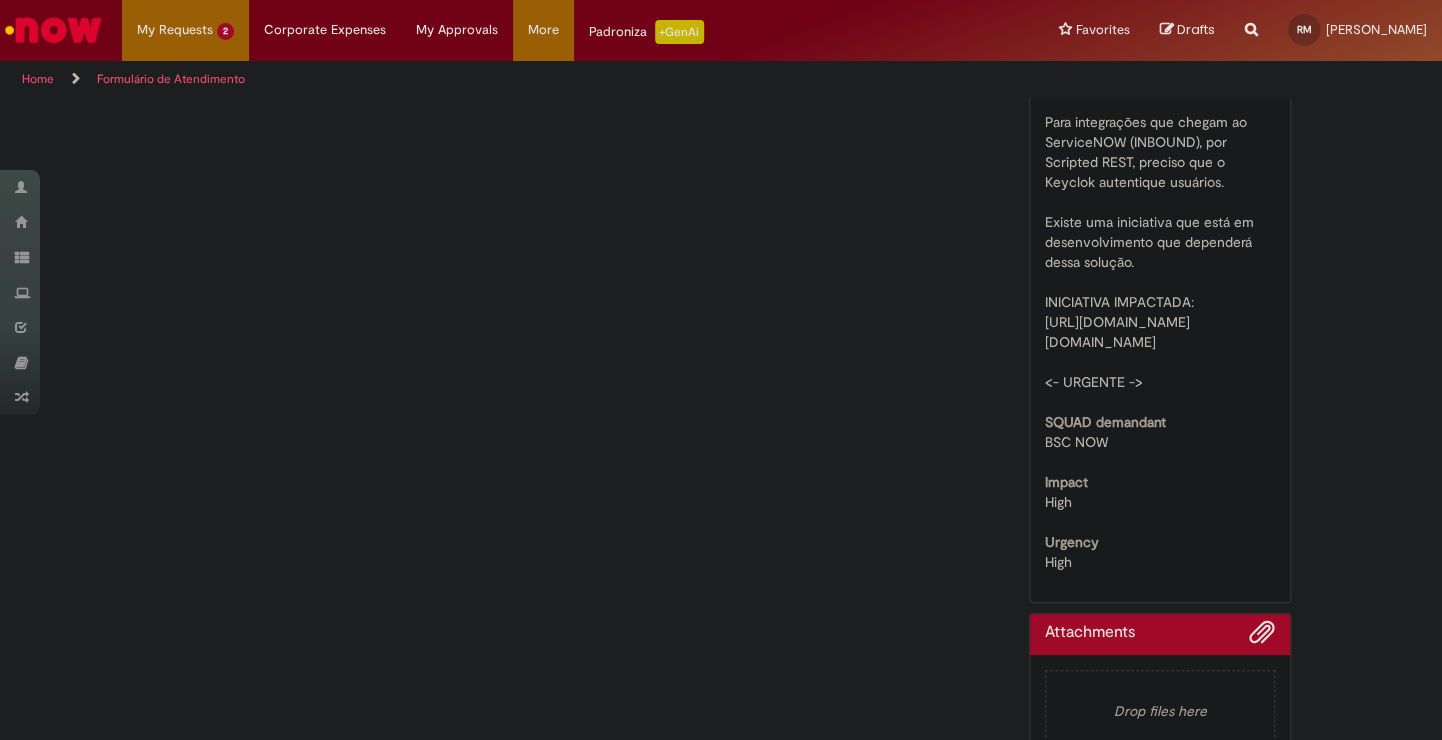 scroll, scrollTop: 800, scrollLeft: 0, axis: vertical 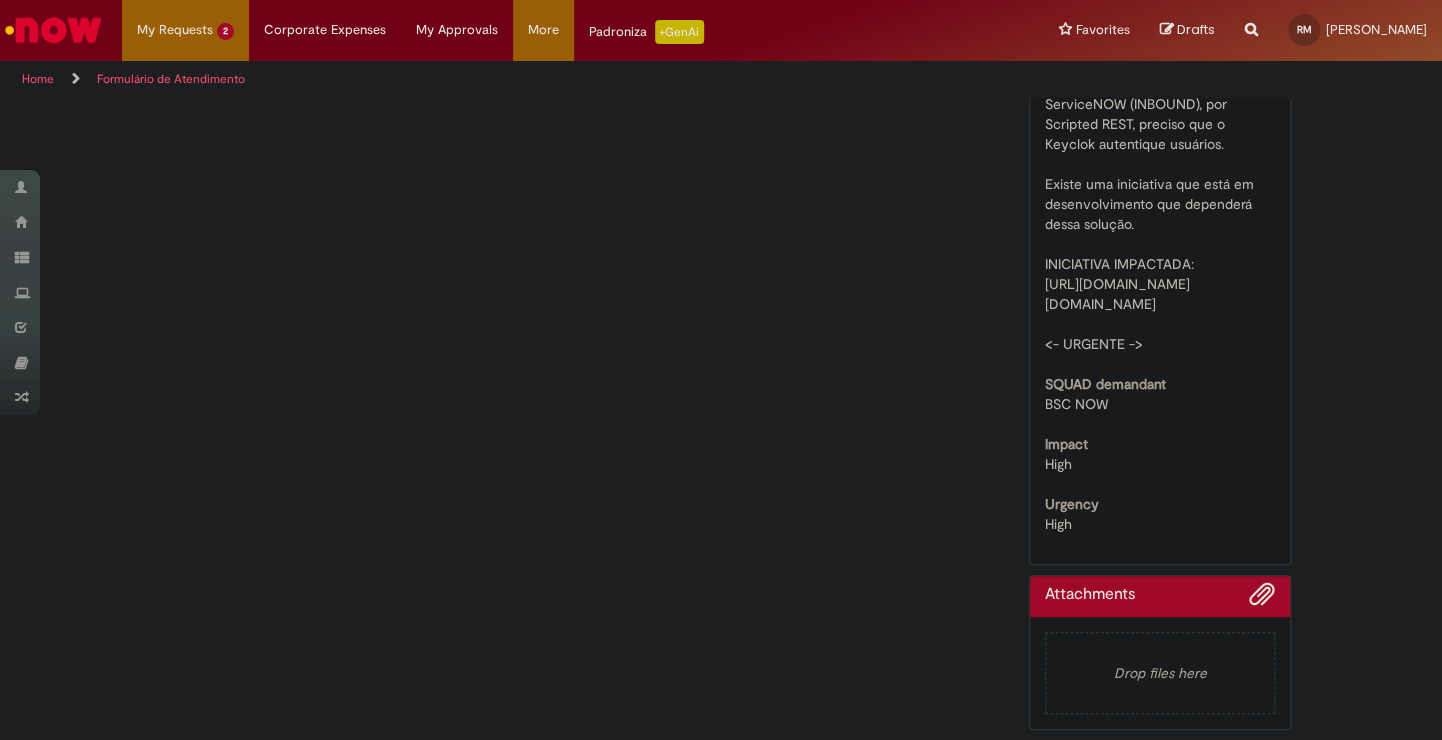 drag, startPoint x: 1036, startPoint y: 260, endPoint x: 1212, endPoint y: 396, distance: 222.42302 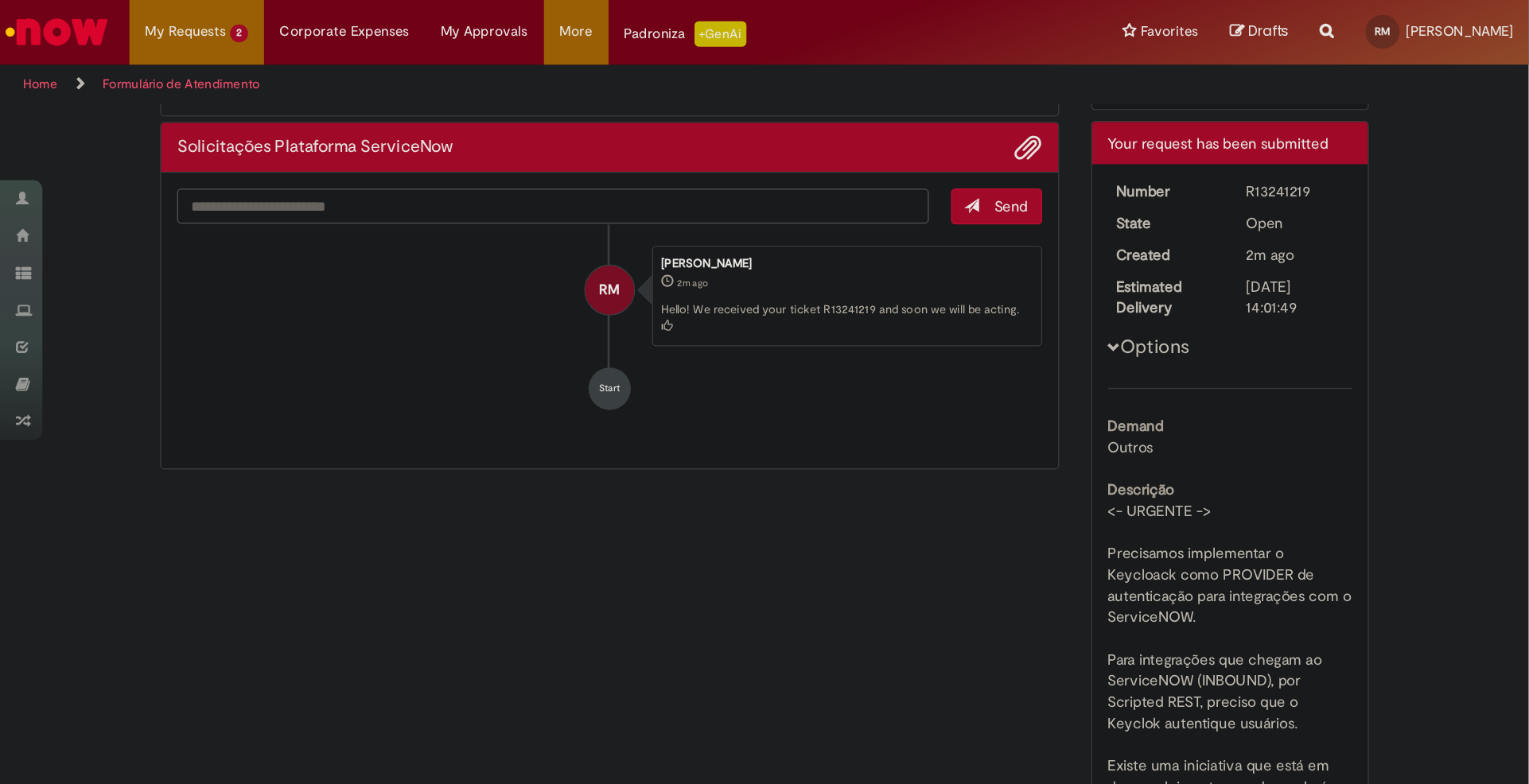scroll, scrollTop: 0, scrollLeft: 0, axis: both 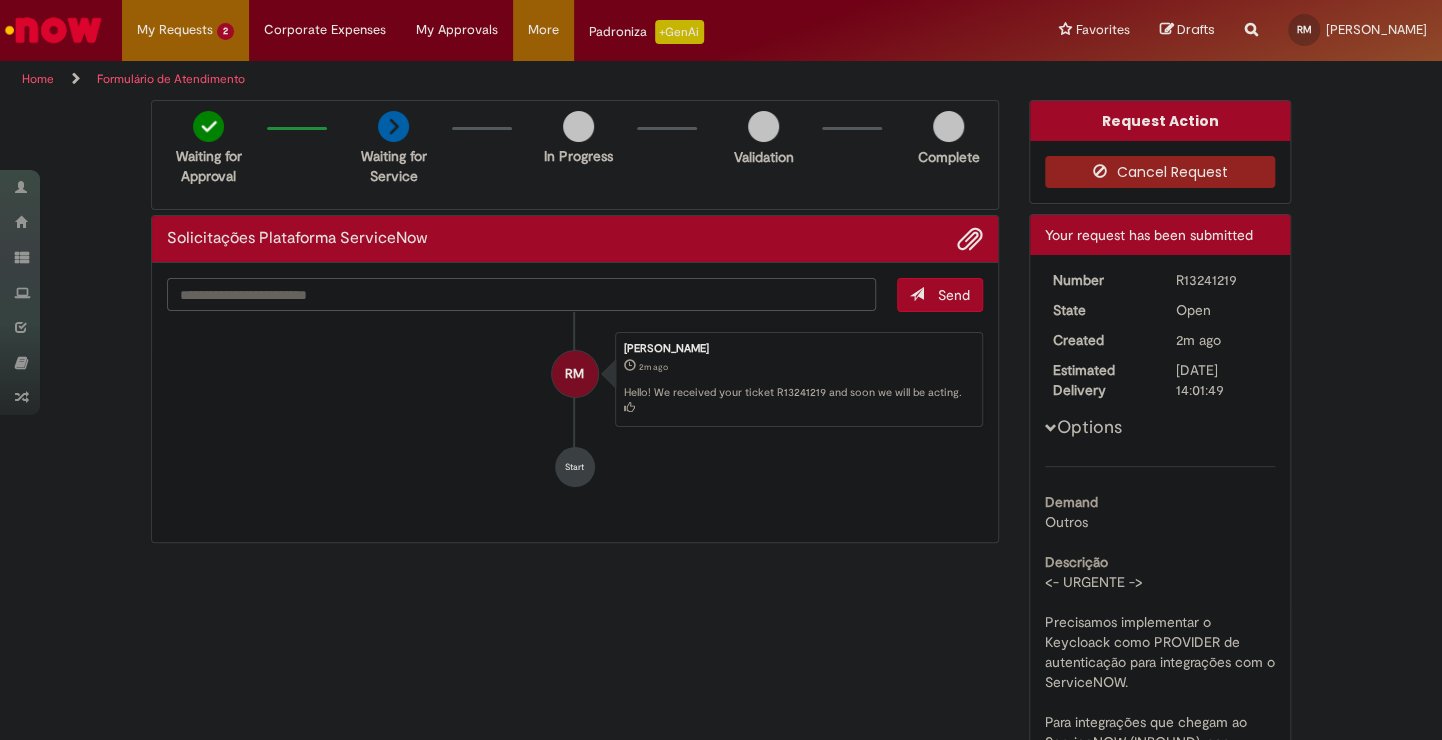 click on "My Requests   2
View all requests
Solicitações Plataforma ServiceNow
2m ago 2 minutes ago  R13241219
Criação e Manutenção de Ofertas
about a month ago about a month ago  R13195385
My Requests   2
View all requests
Solicitações Plataforma ServiceNow
2m ago 2 minutes ago  R13241219
Criação e Manutenção de Ofertas
about a month ago about a month ago  R13195385
Corporate Expenses
My Expenses
Request Travel Expenses
Request Refund
Corporate Expenses
My Expenses
Request Travel Expenses
Request Refund
My Approvals
View all approvals
My Approvals
View all approvals" at bounding box center (774, 30) 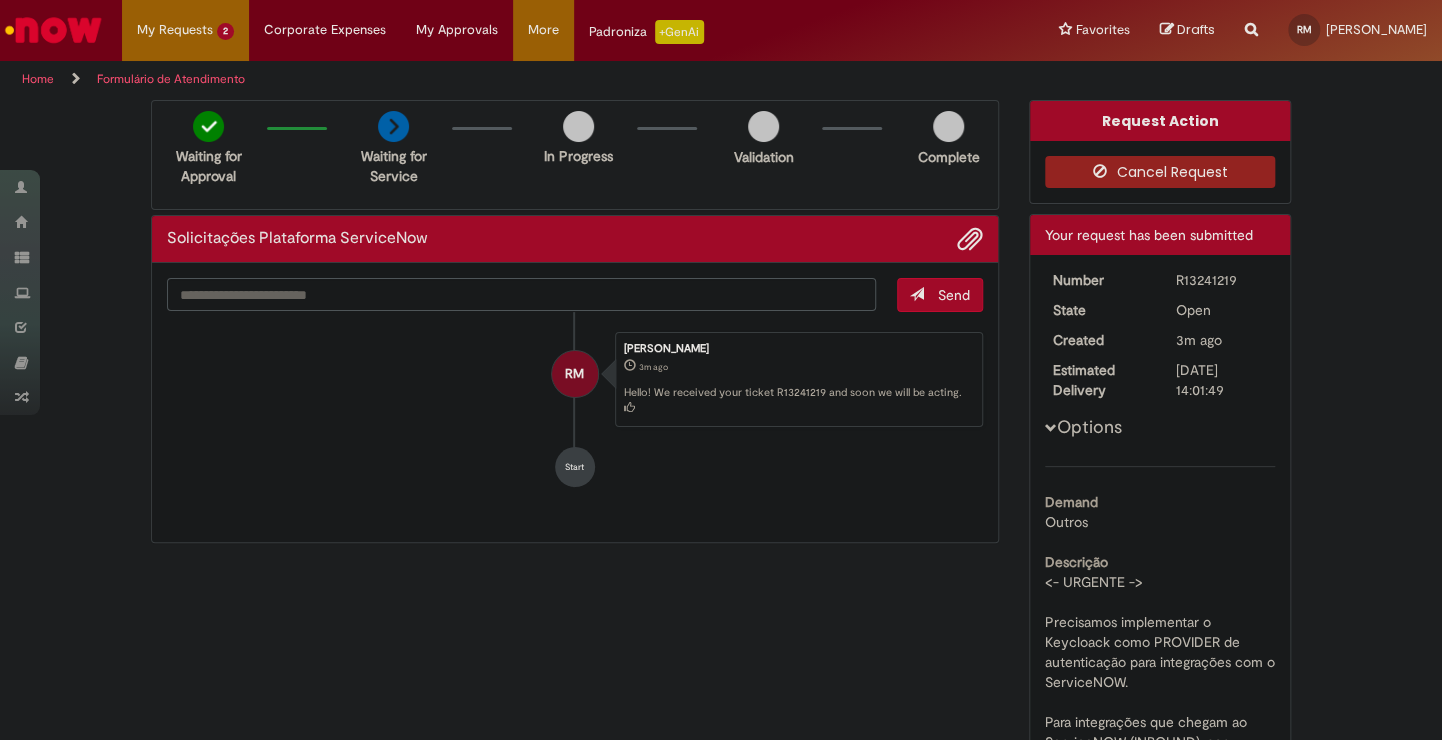 click on "RM
Rodrigo Monteiro Marzullo
3m ago 3 minutes ago
Hello! We received your ticket R13241219 and soon we will be acting." at bounding box center (575, 380) 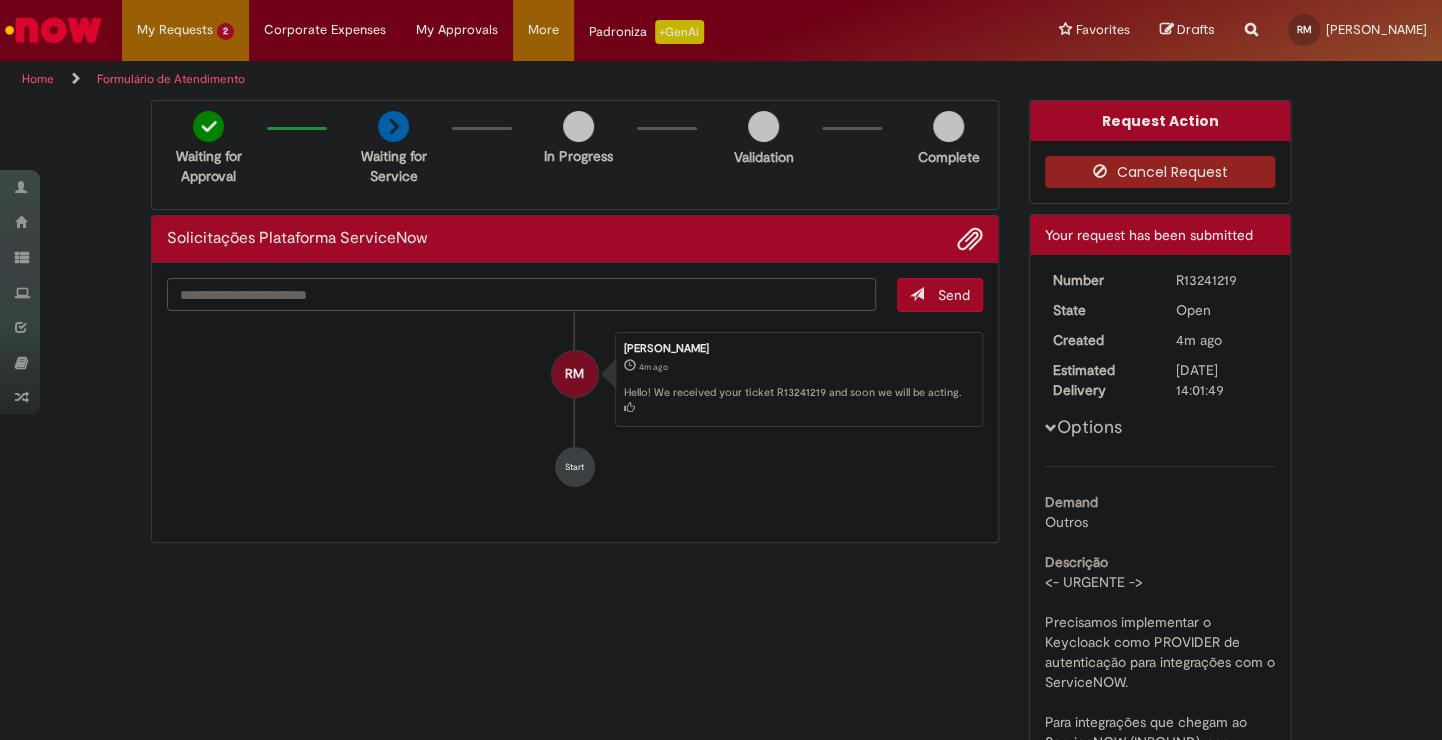 click on "Home
Formulário de Atendimento" at bounding box center [721, 79] 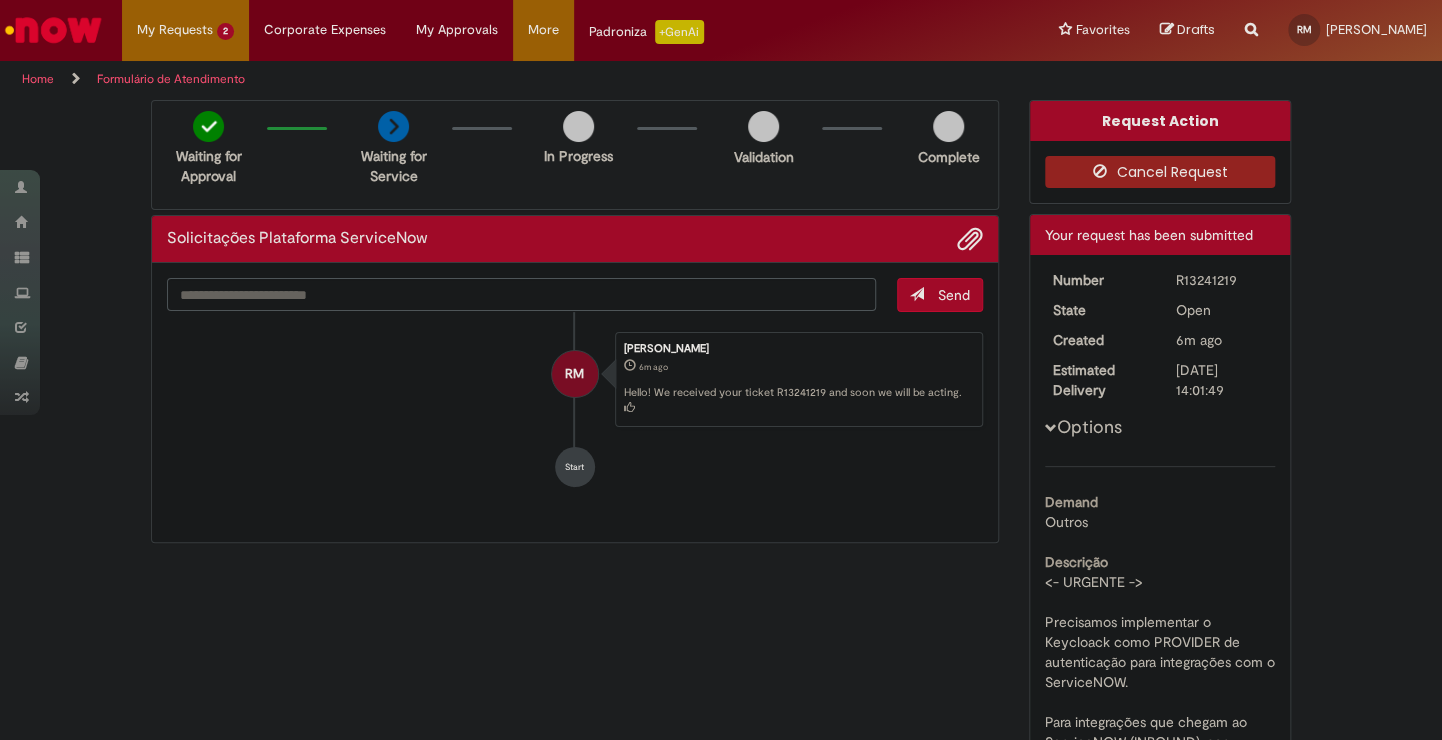 click on "Scan Barcode
Waiting for Approval
Waiting for Service
In Progress
Validation
Complete
Solicitações Plataforma ServiceNow
Send
RM
Rodrigo Monteiro Marzullo
6m ago 6 minutes ago
Hello! We received your ticket R13241219 and soon we will be acting.
Start
Request Action
Cancel Request" at bounding box center (721, 739) 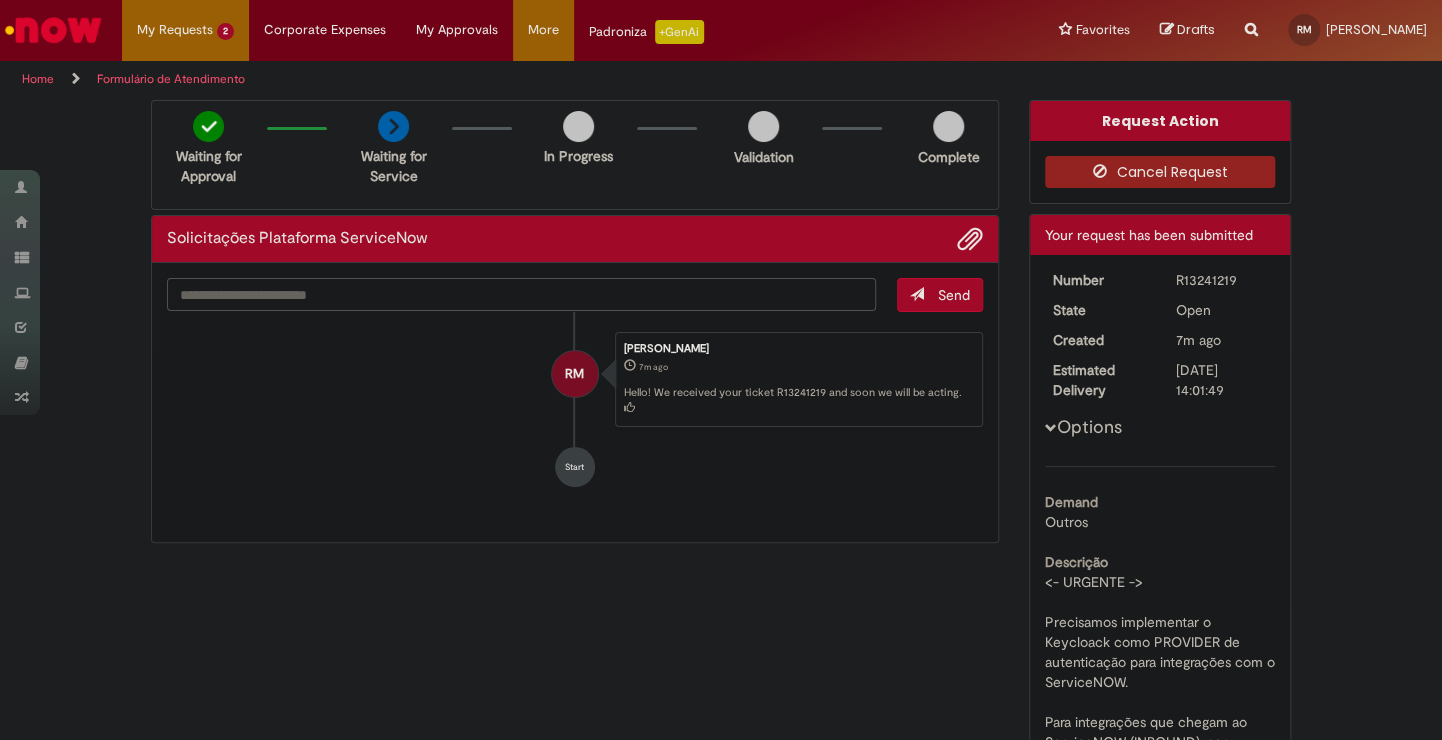 click on "R13241219" at bounding box center (1221, 280) 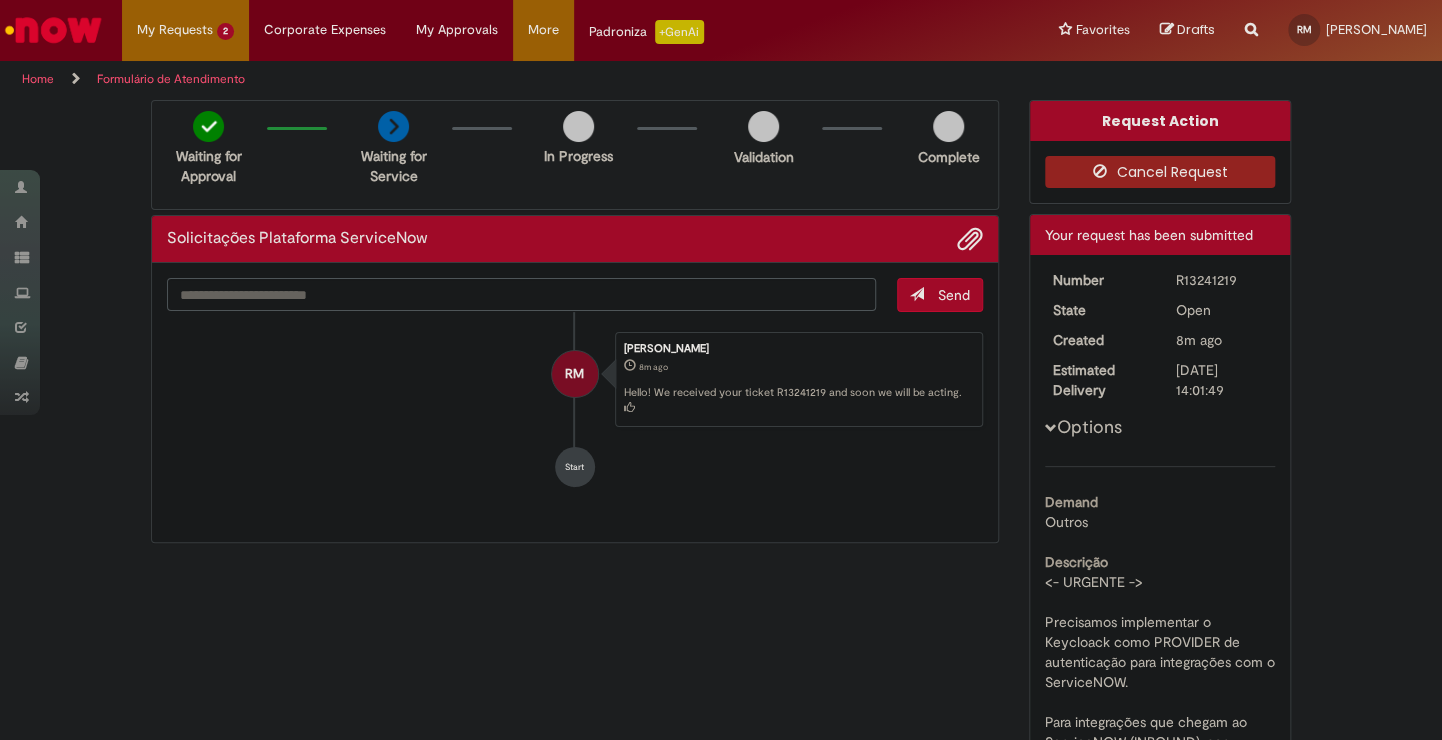 click on "R13241219" at bounding box center (1221, 280) 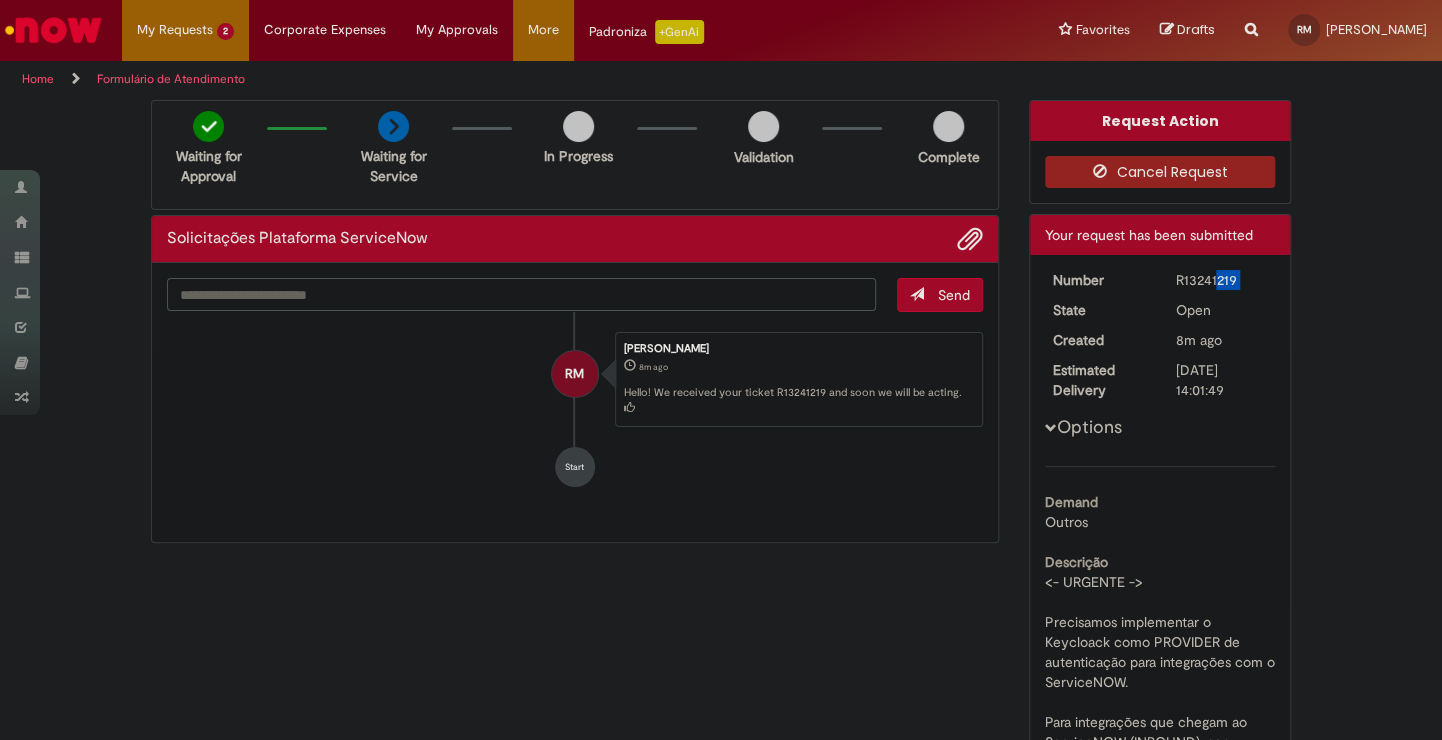 click on "R13241219" at bounding box center (1221, 280) 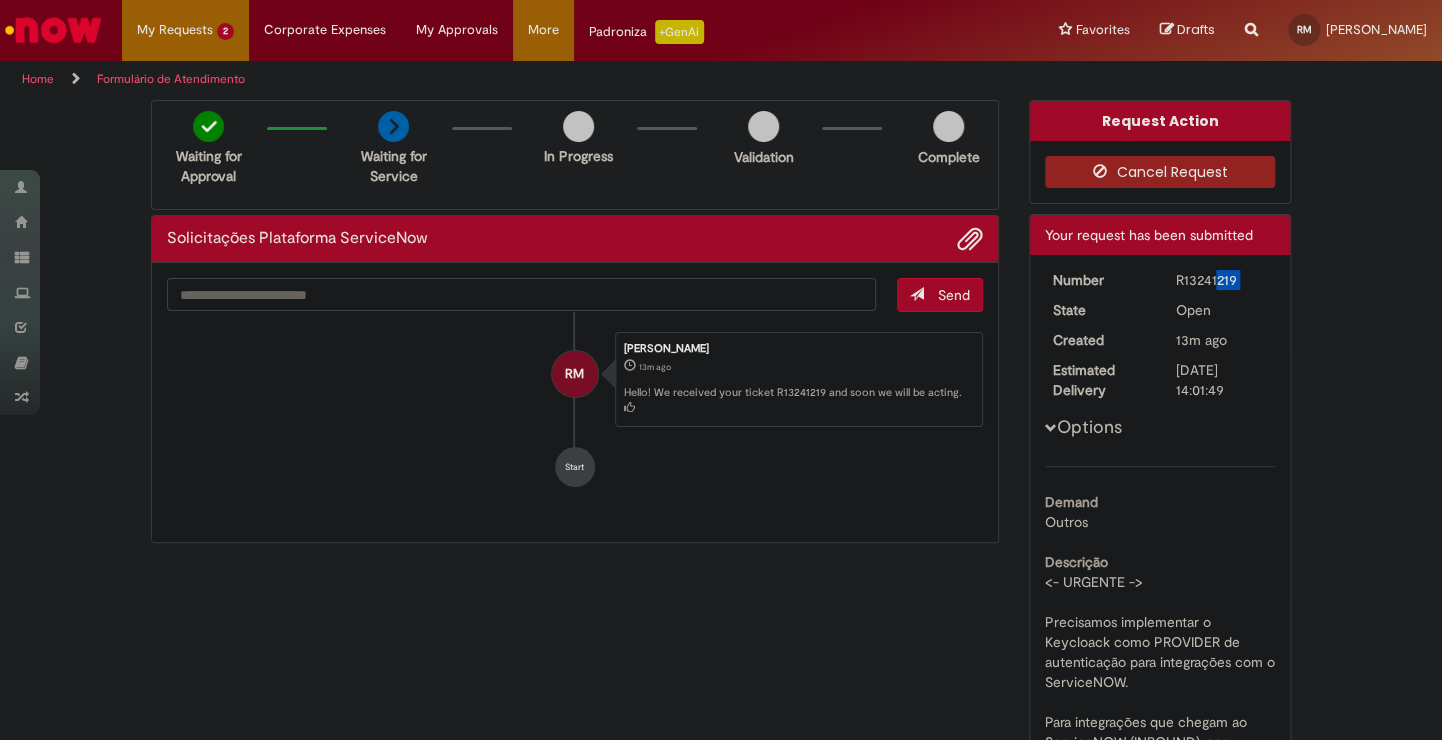 click at bounding box center (521, 295) 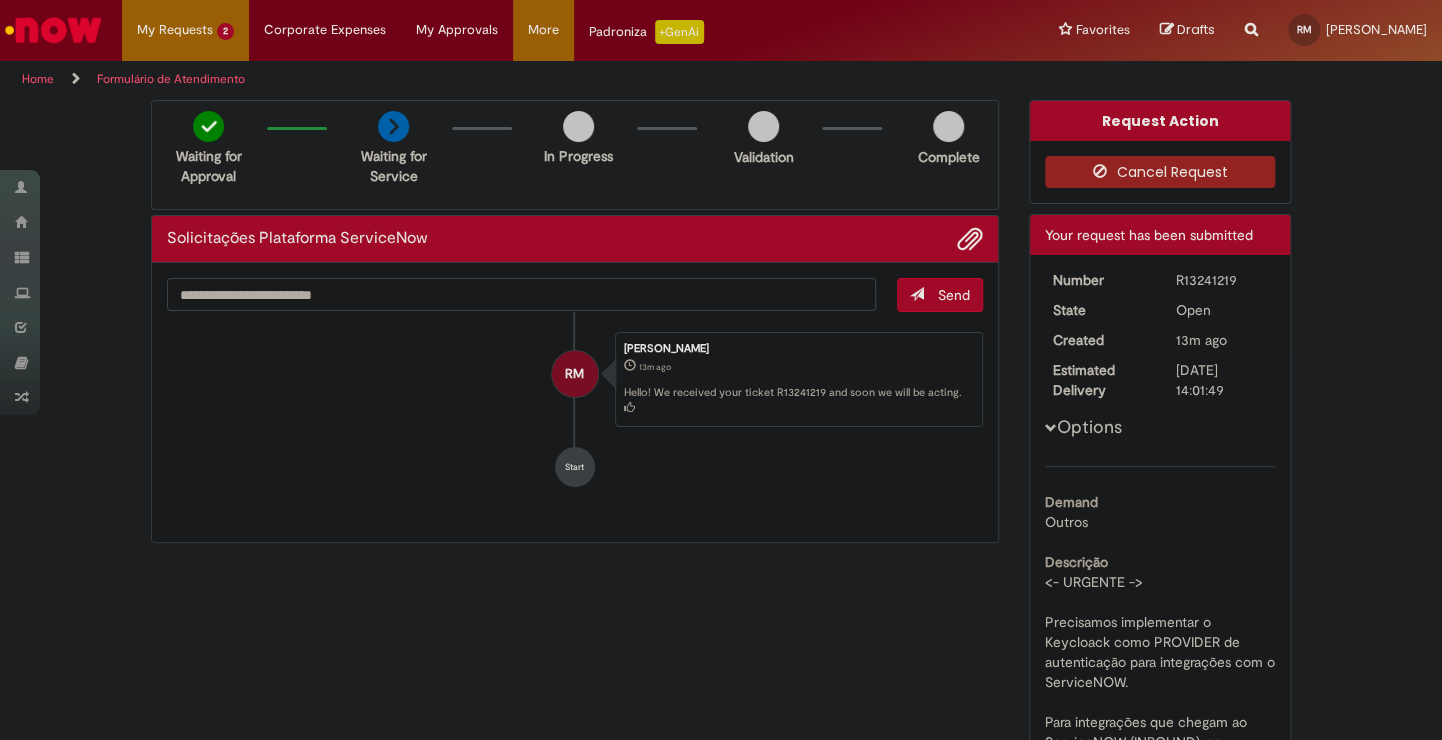 paste on "**********" 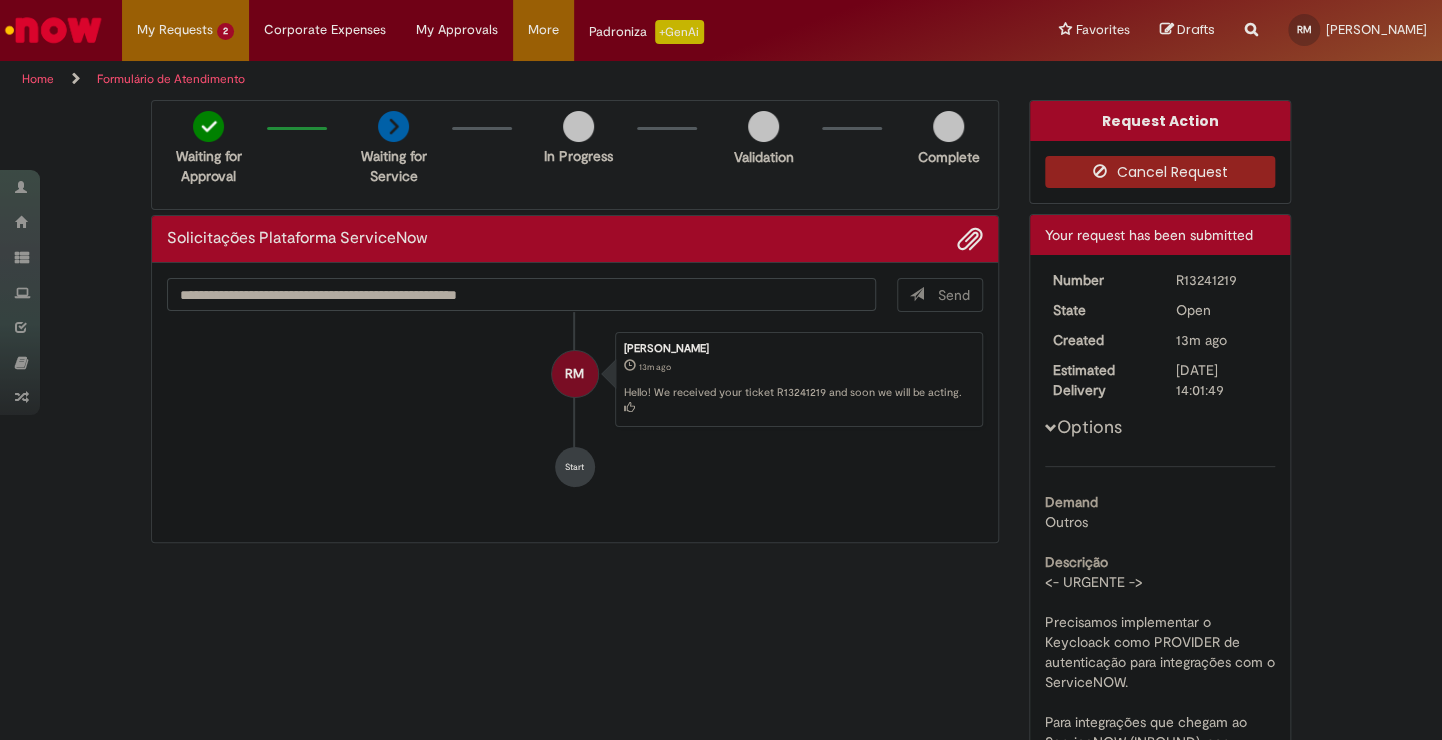 type 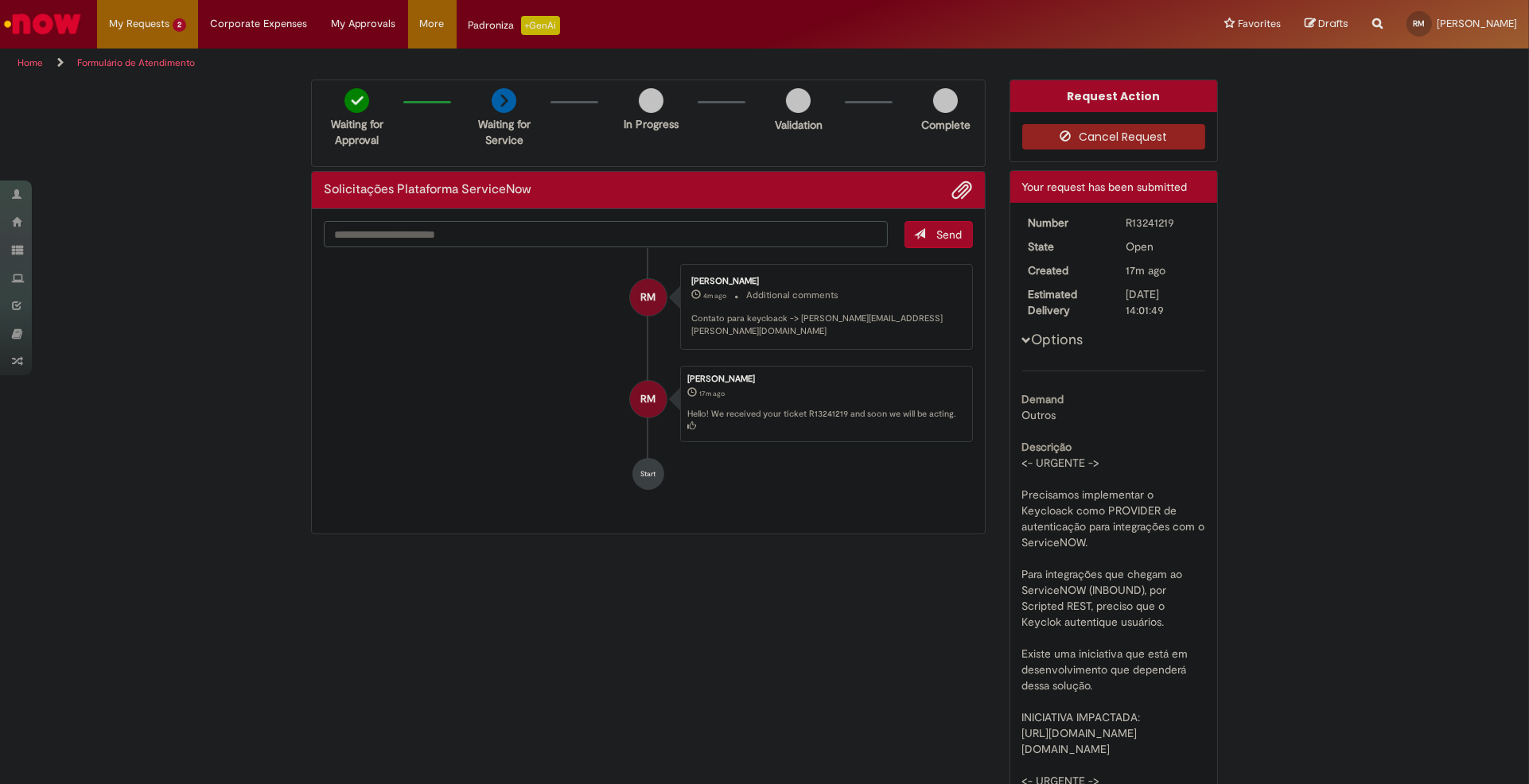 click on "Scan Barcode
Waiting for Approval
Waiting for Service
In Progress
Validation
Complete
Solicitações Plataforma ServiceNow
Send
RM
Rodrigo Monteiro Marzullo
4m ago 4 minutes ago     Additional comments
Contato para keycloack -> carlos.grahl@ambevtech.com.br
RM" at bounding box center (764, 588) 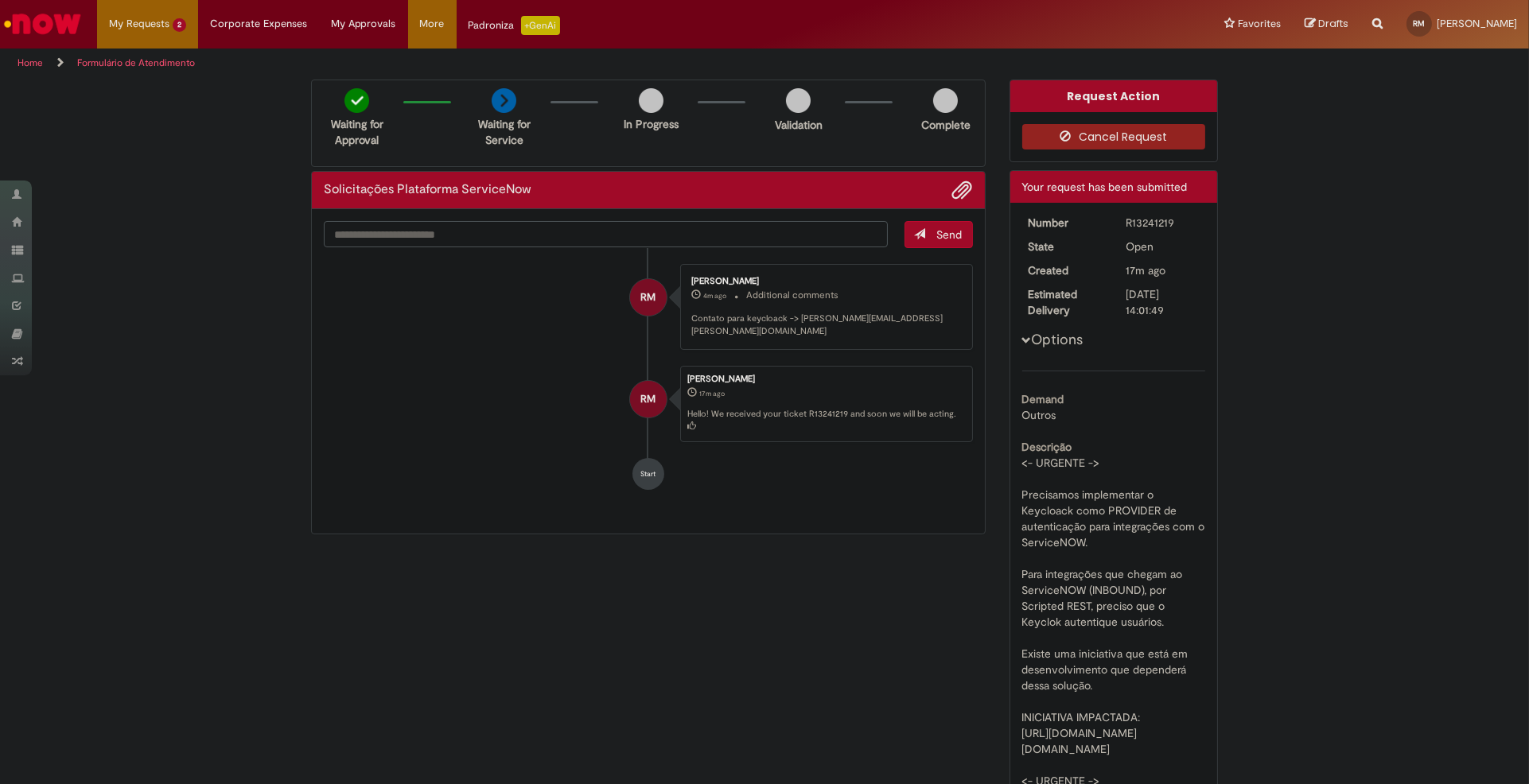 scroll, scrollTop: 106, scrollLeft: 0, axis: vertical 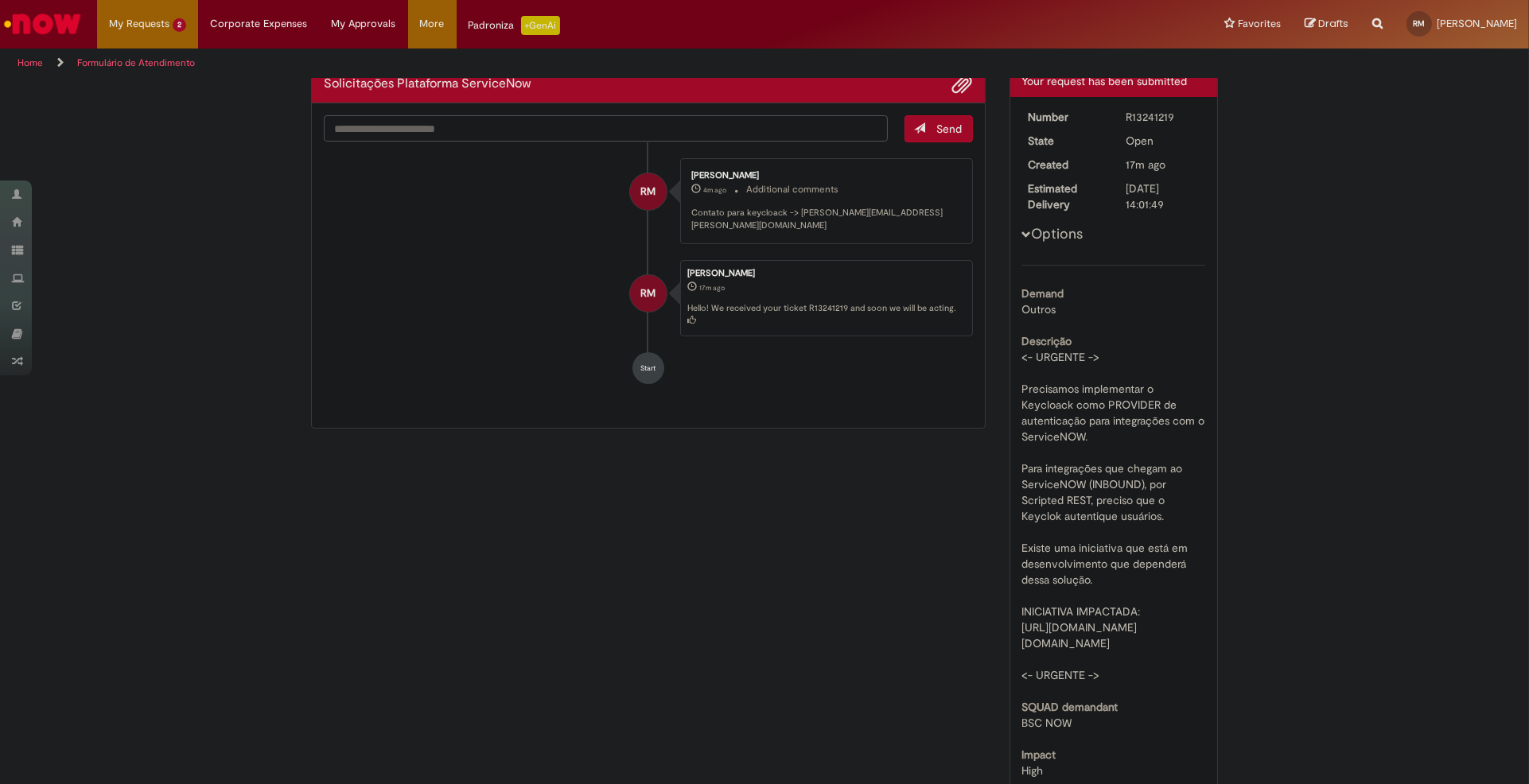 click on "Descrição" at bounding box center (1047, 341) 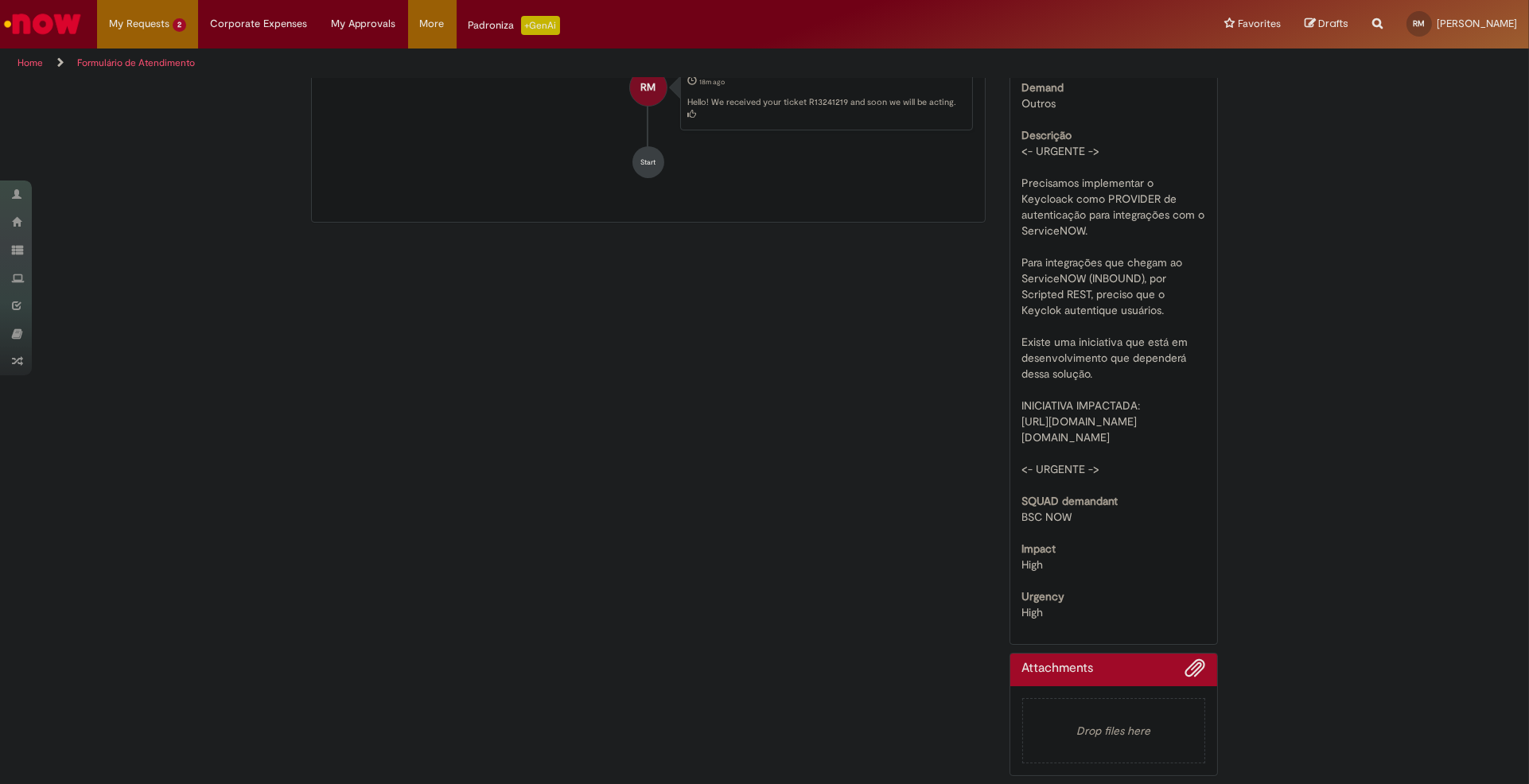 scroll, scrollTop: 424, scrollLeft: 0, axis: vertical 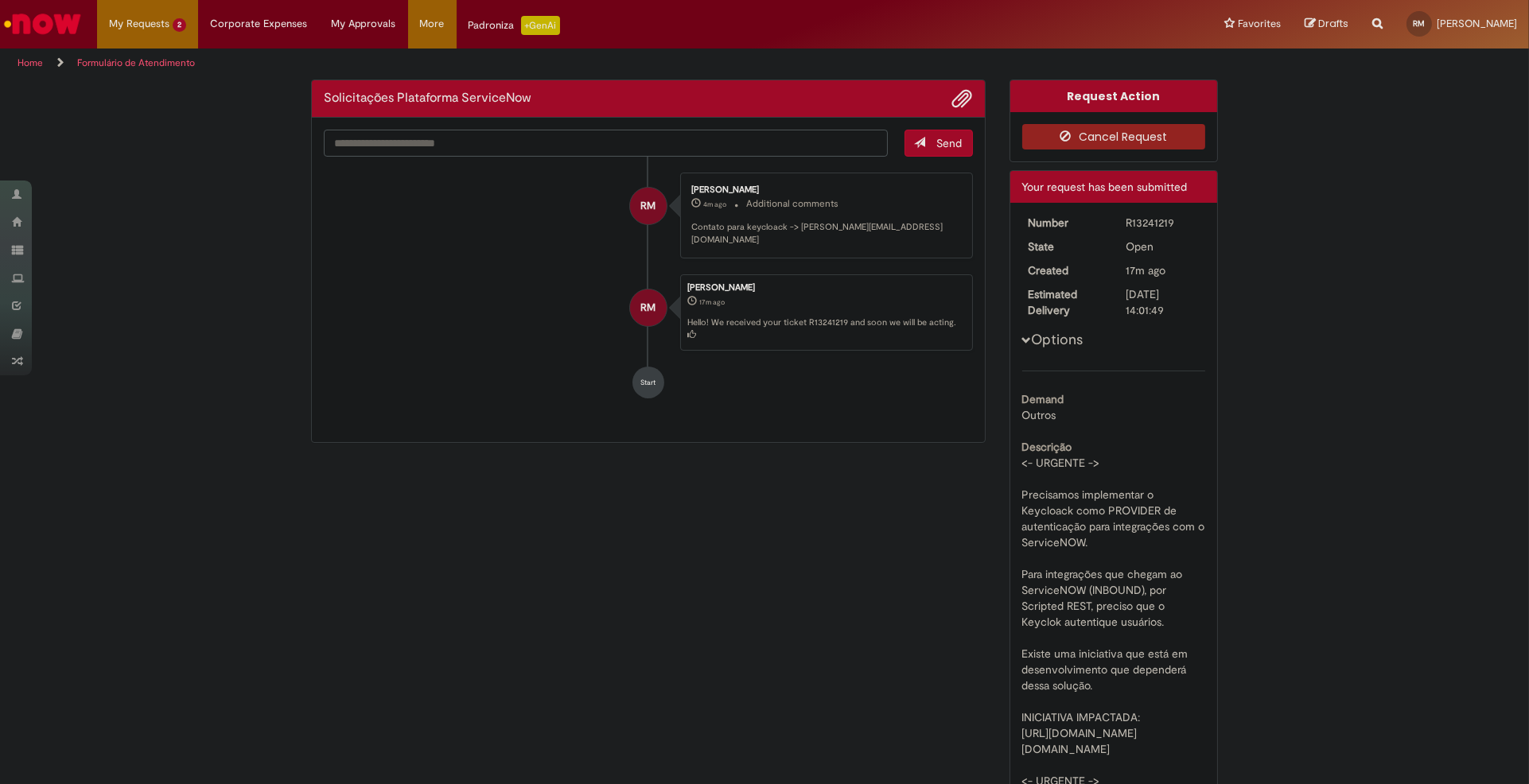 click on "Scan Barcode
Solicitações Plataforma ServiceNow
Send
RM
[PERSON_NAME]
4m [DATE] minutes ago     Additional comments
Contato para keycloack -> [PERSON_NAME][EMAIL_ADDRESS][DOMAIN_NAME]
RM
[PERSON_NAME]
17m [DATE] minutes ago
Hello! We received your ticket R13241219 and soon we will be acting." at bounding box center [764, 588] 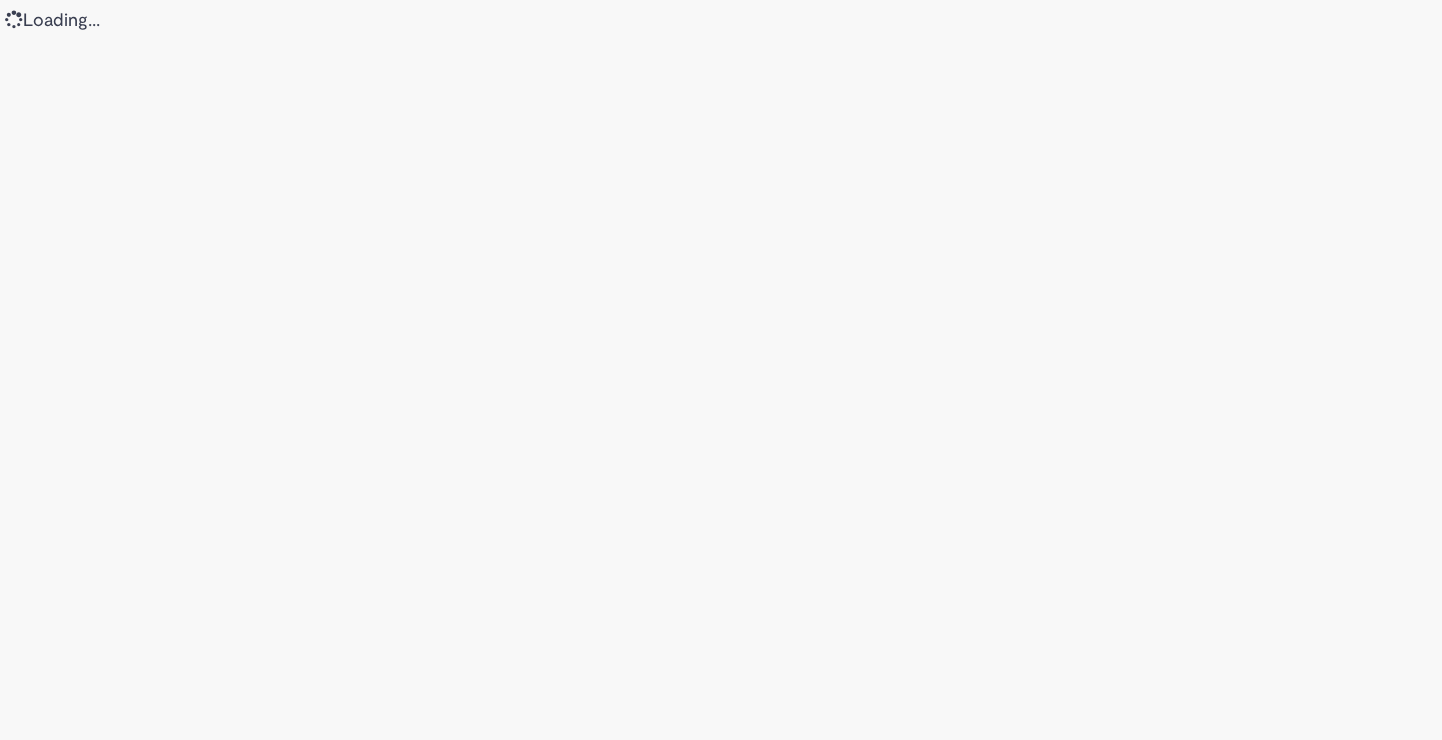 scroll, scrollTop: 0, scrollLeft: 0, axis: both 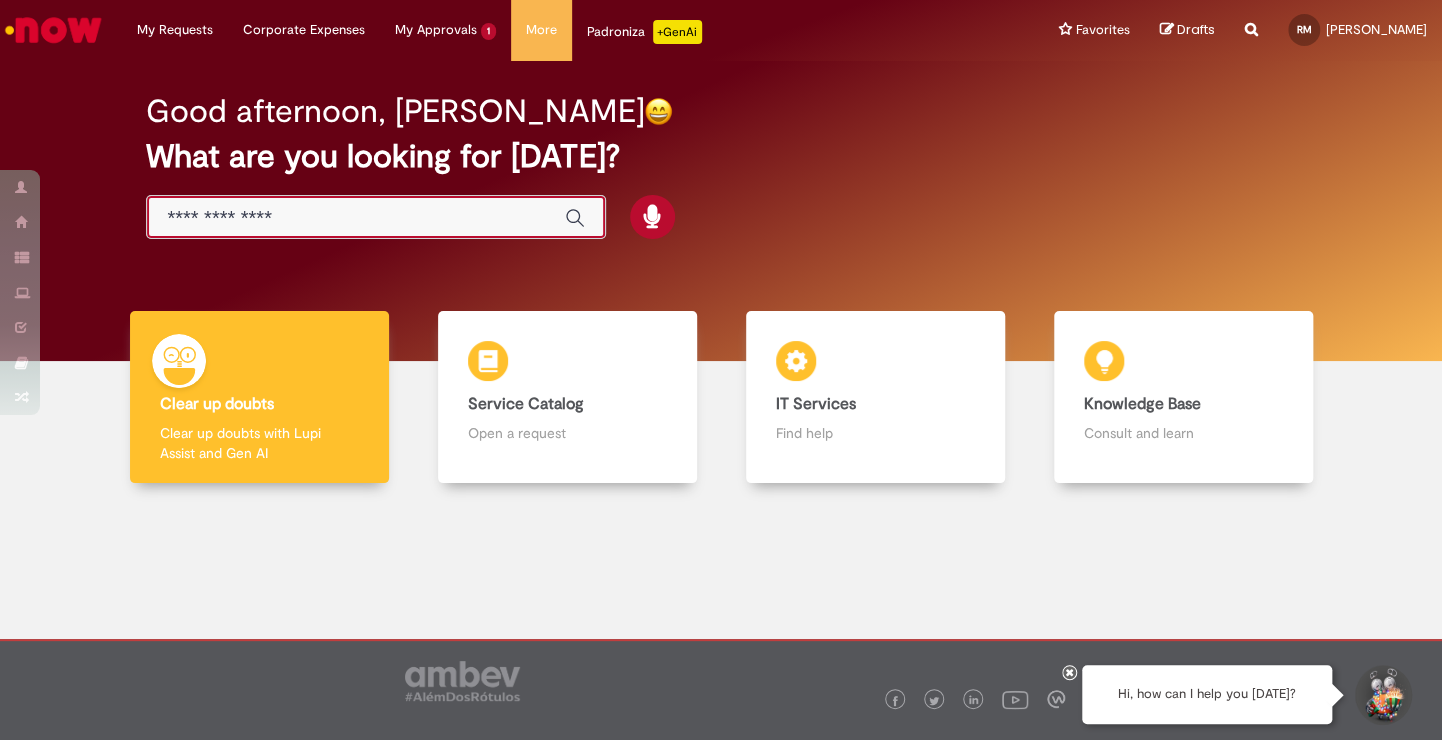 click at bounding box center [356, 218] 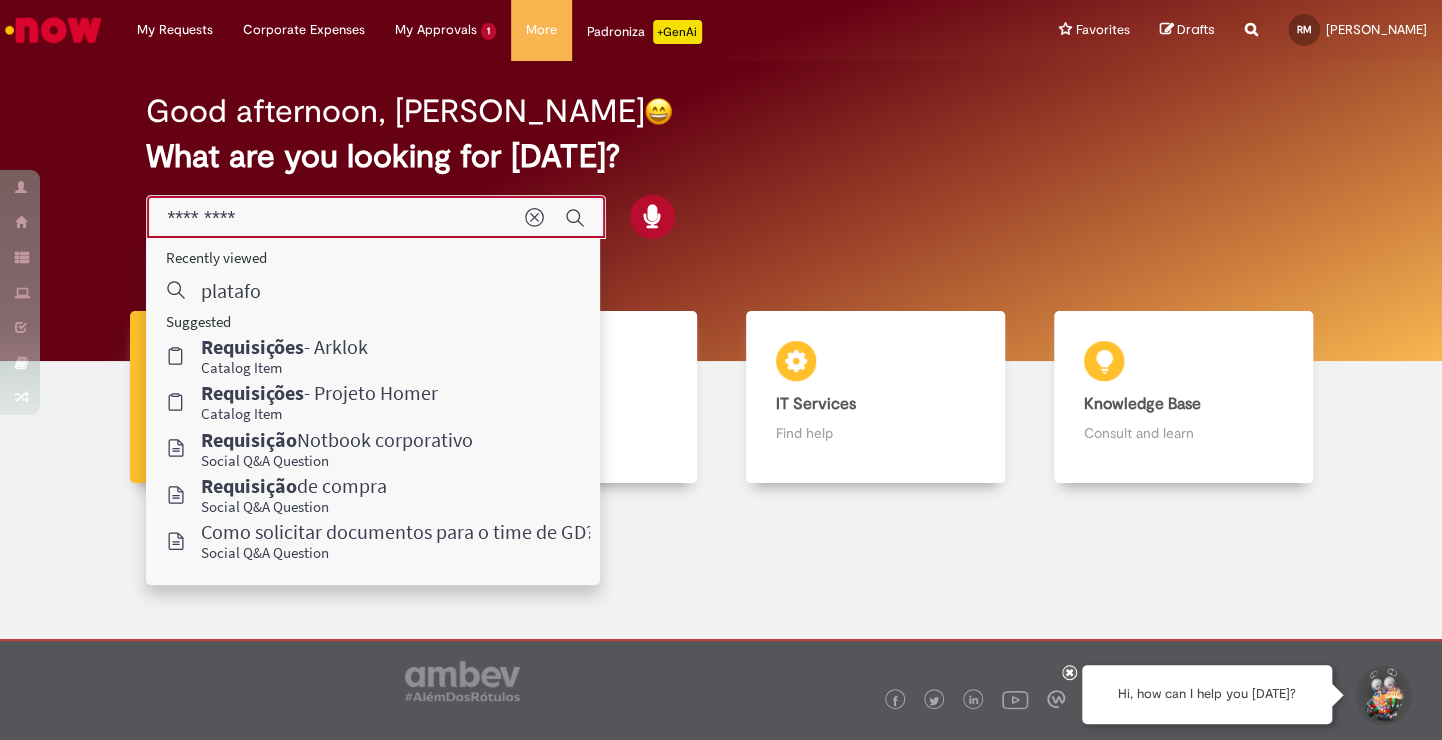 type on "**********" 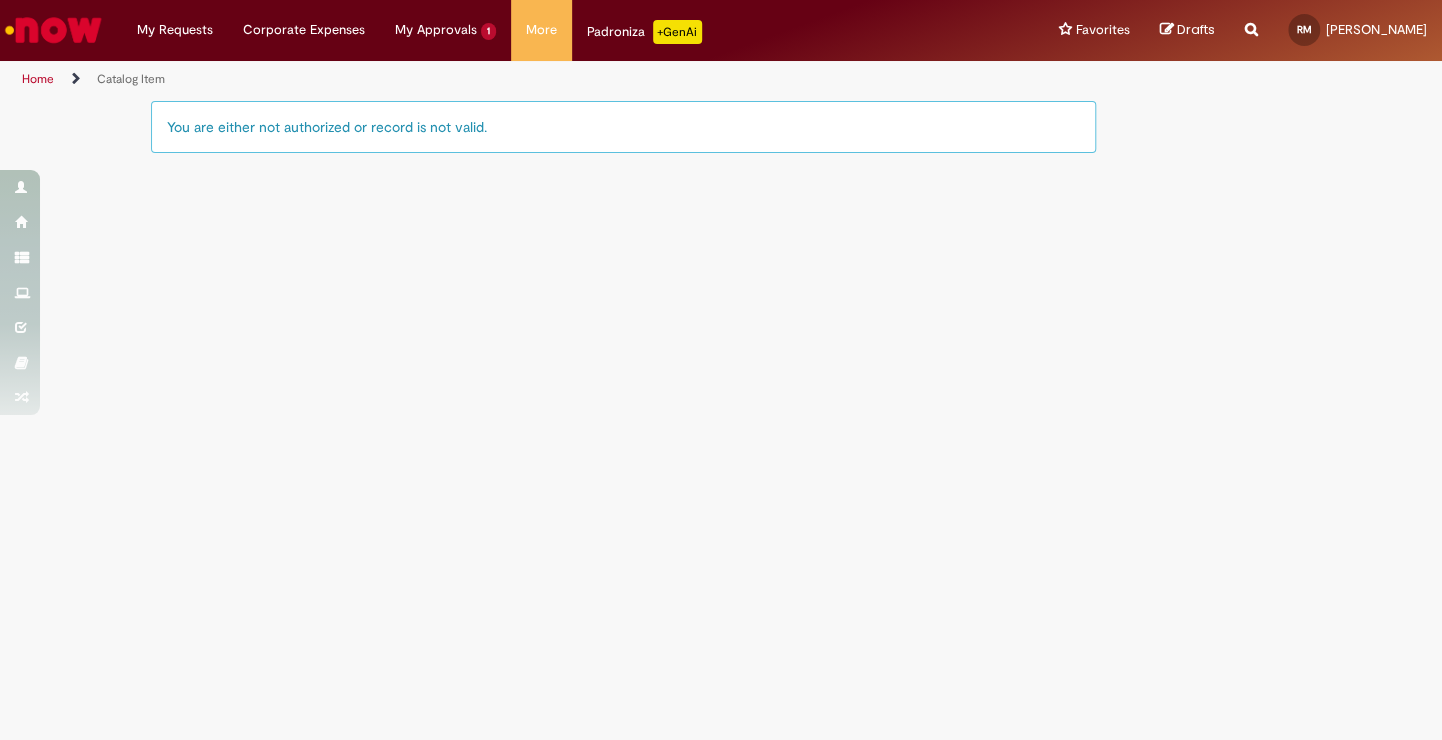 click on "Home" at bounding box center [38, 79] 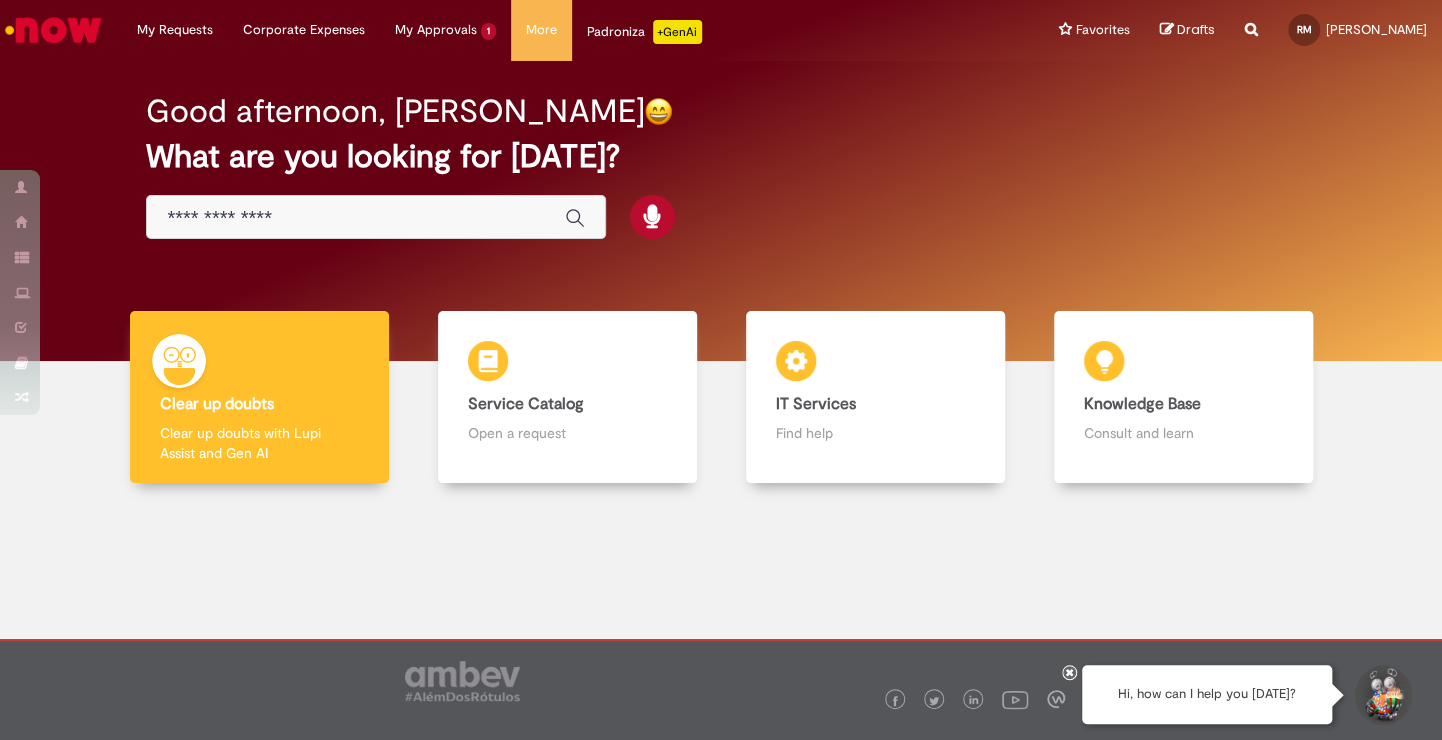 click on "Good afternoon, Rodrigo
What are you looking for today?" at bounding box center (720, 167) 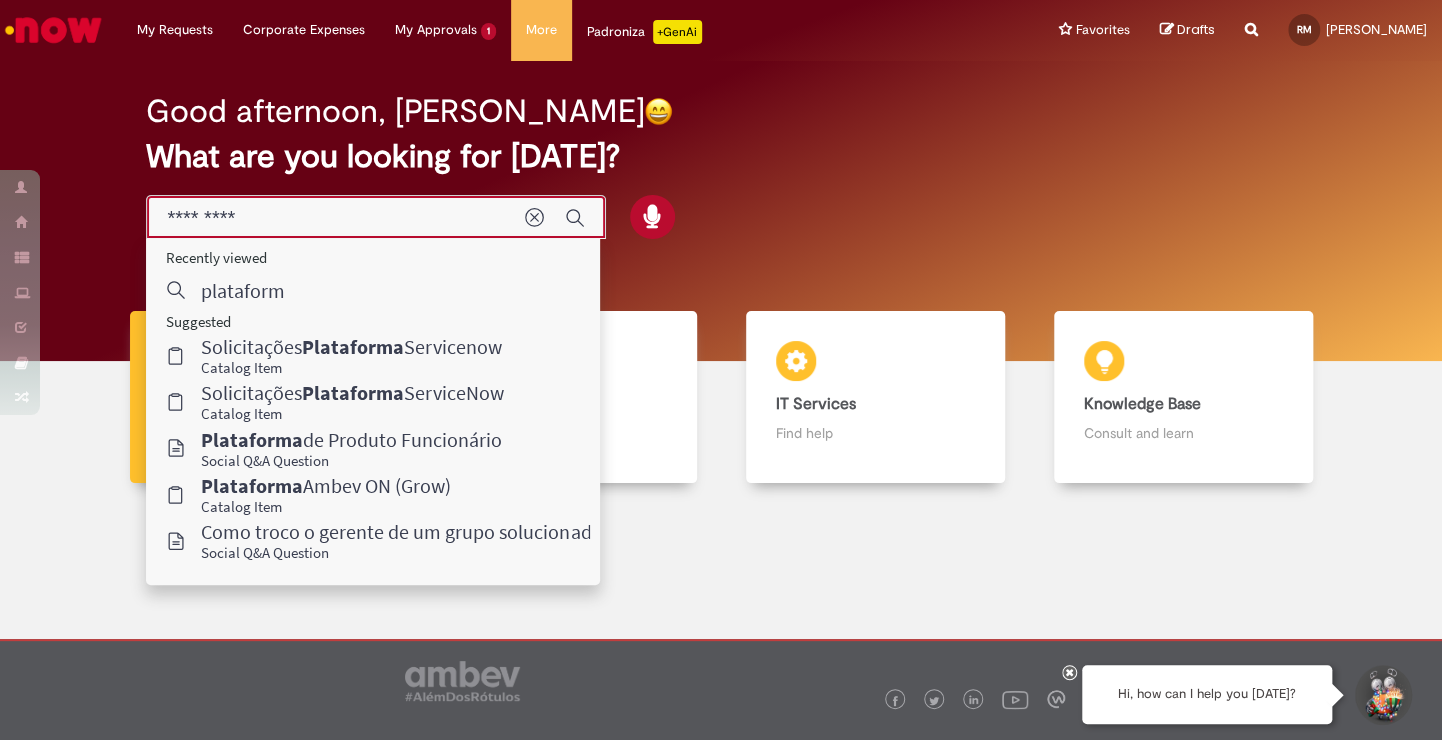 type on "**********" 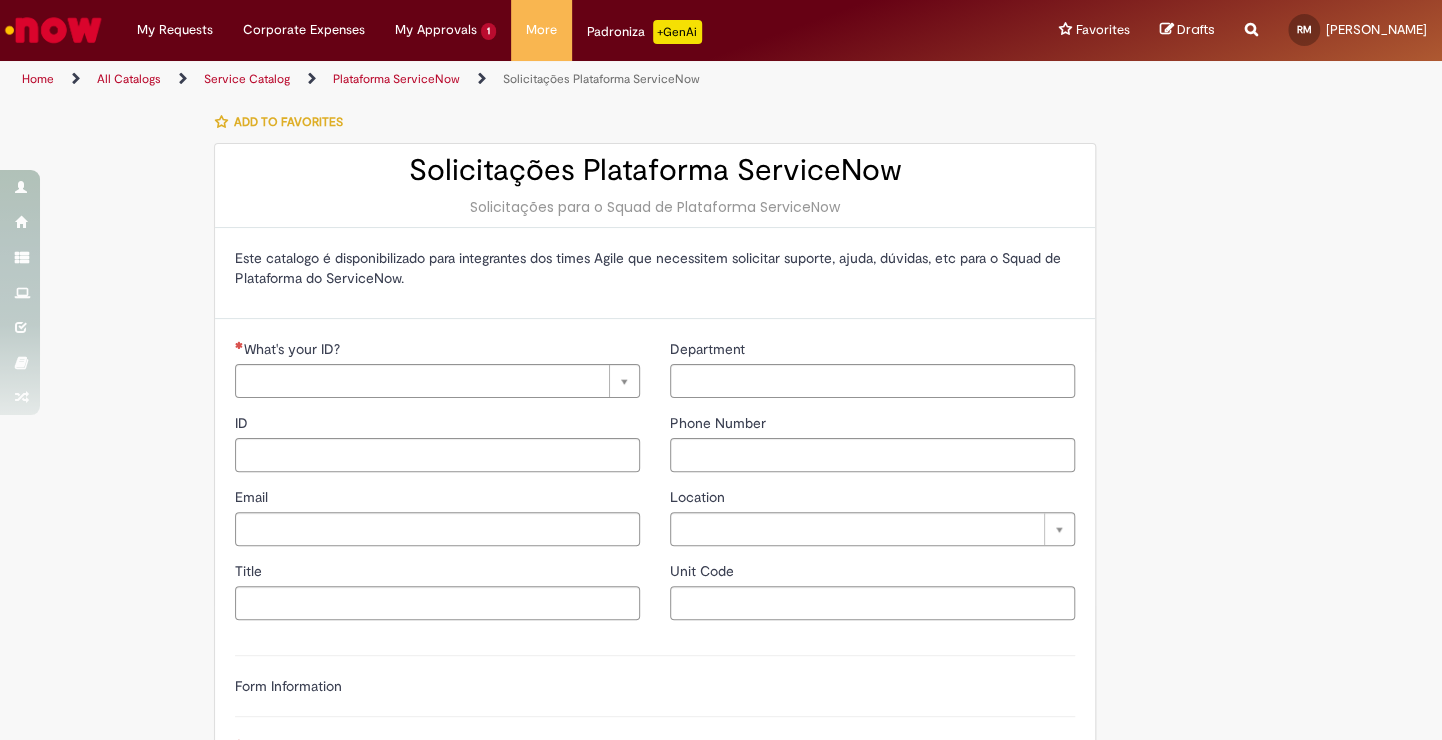 type on "**********" 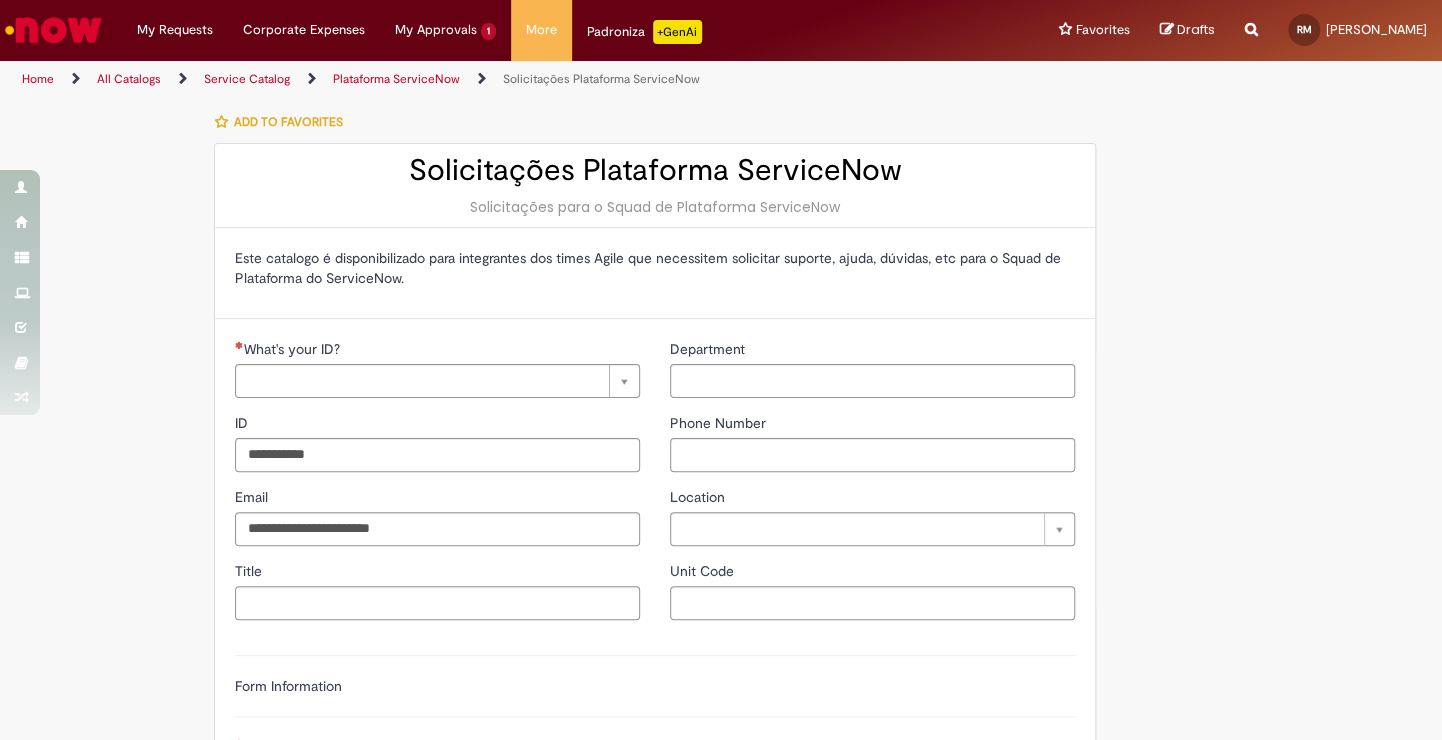type on "**********" 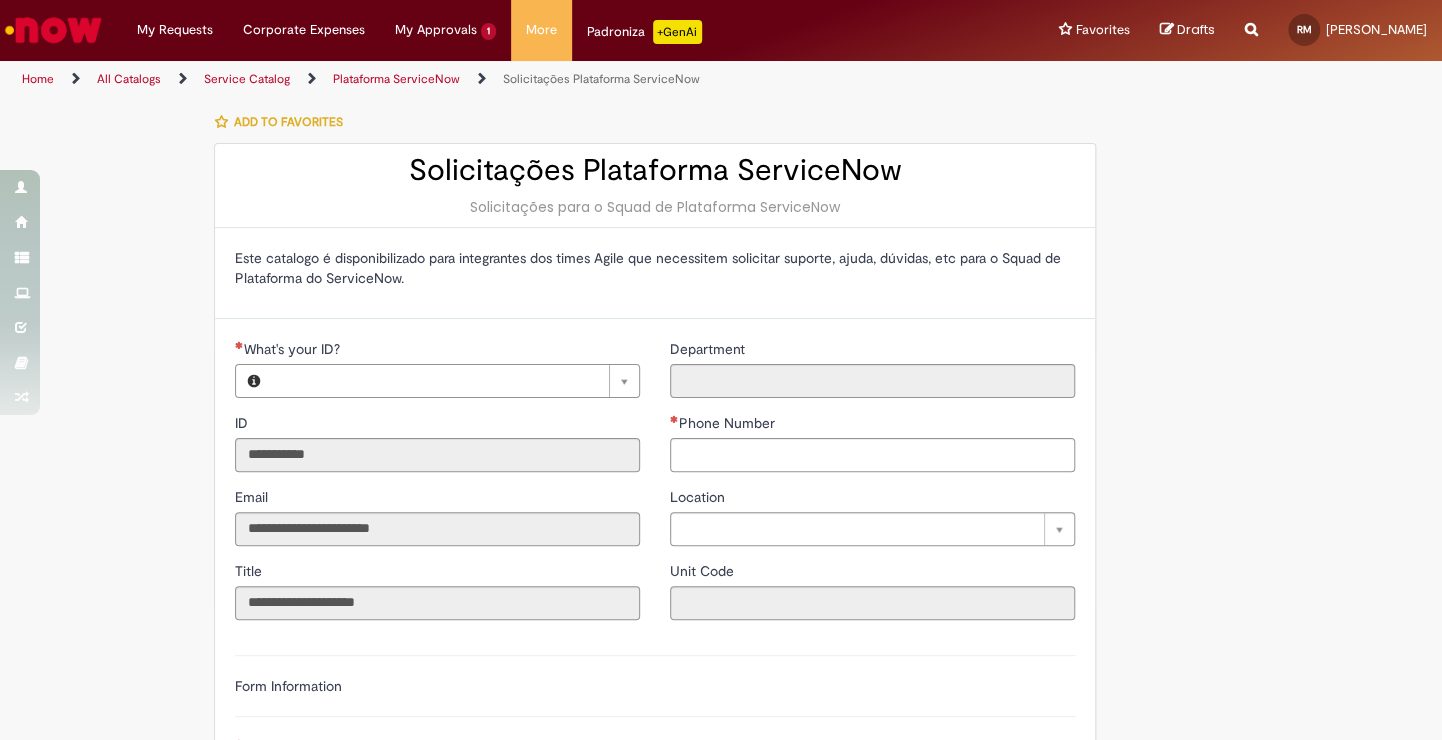 type on "**********" 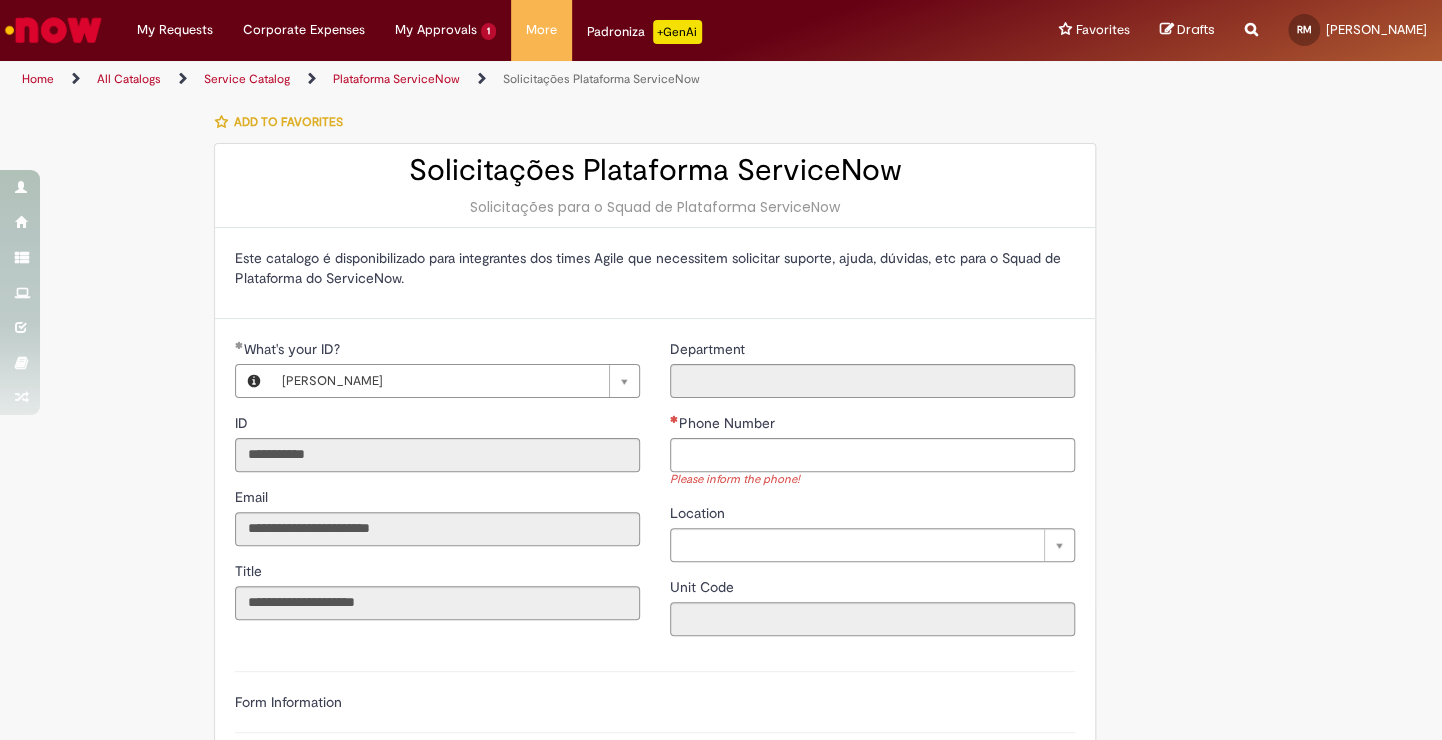 scroll, scrollTop: 100, scrollLeft: 0, axis: vertical 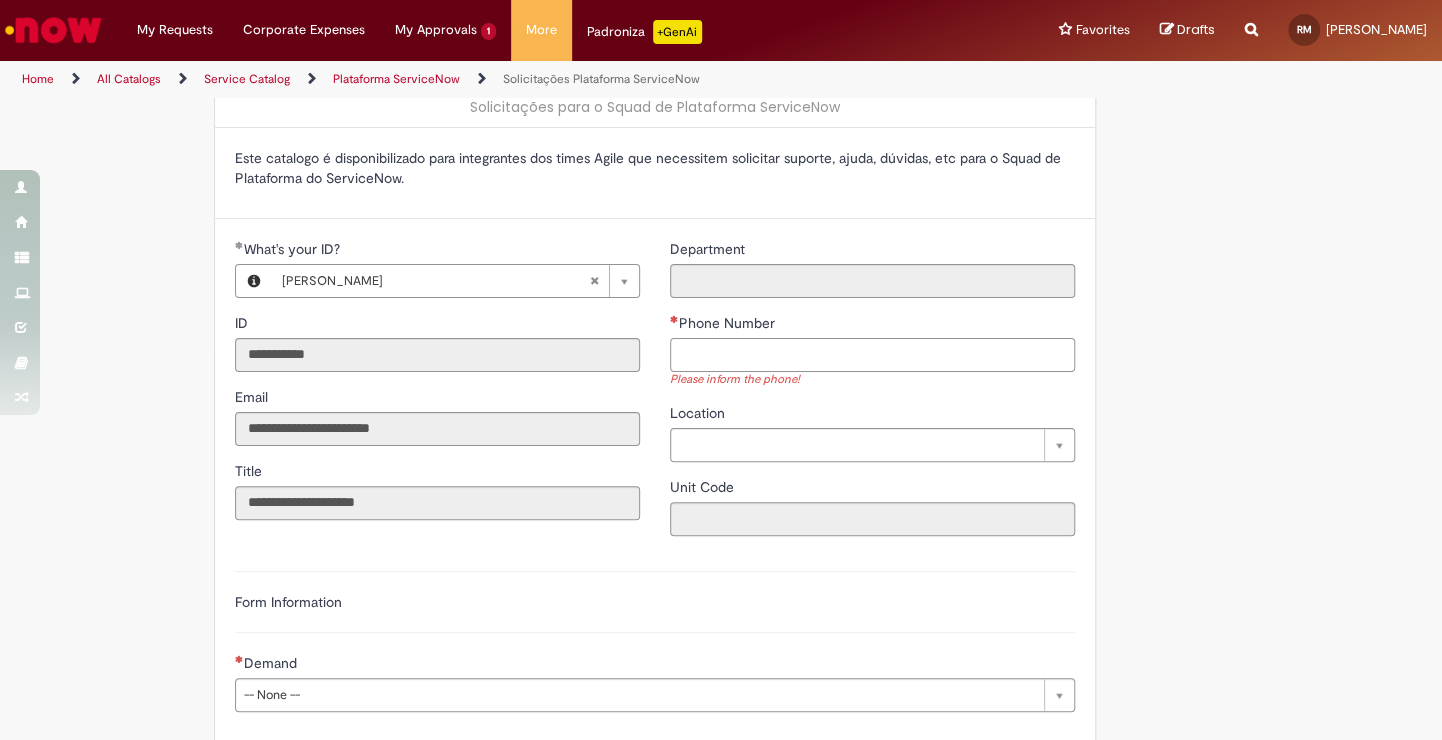 click on "Phone Number" at bounding box center [872, 355] 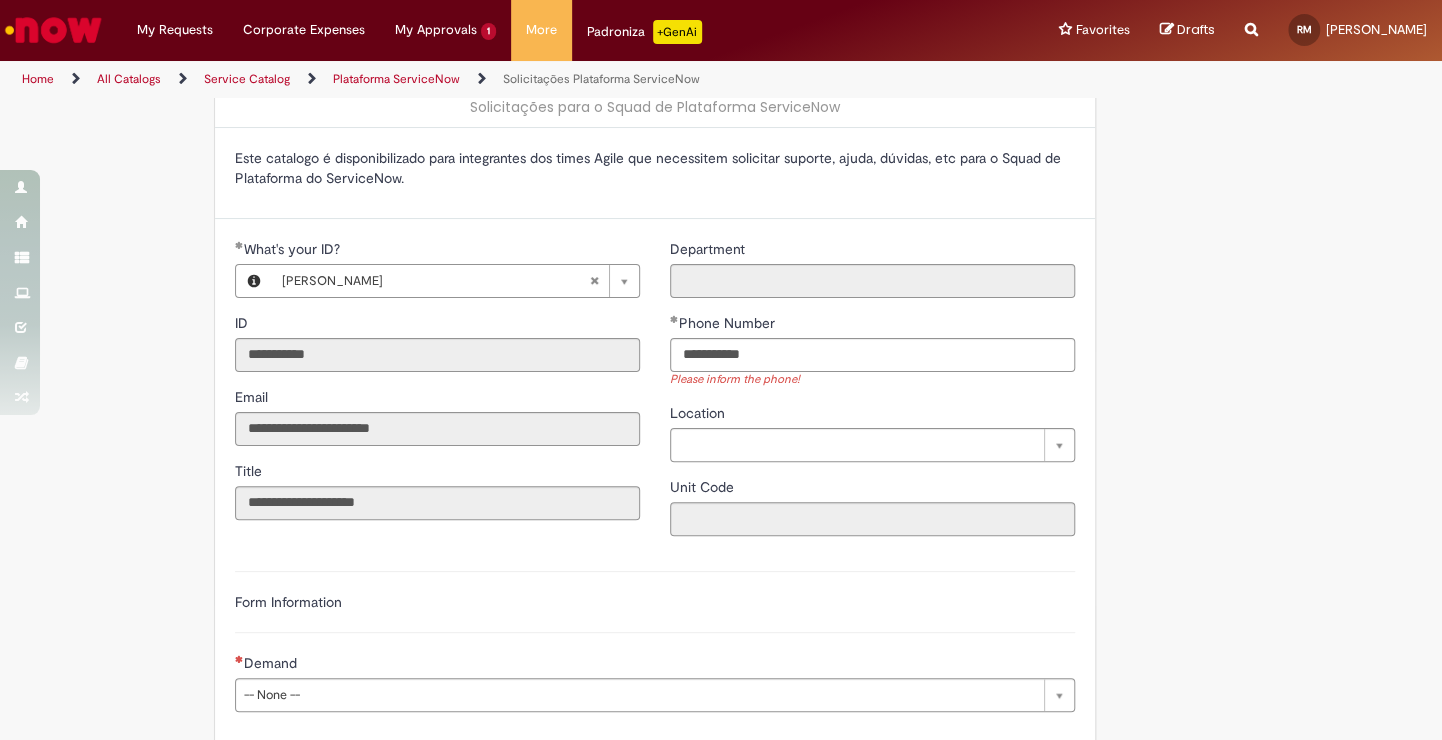 type on "**********" 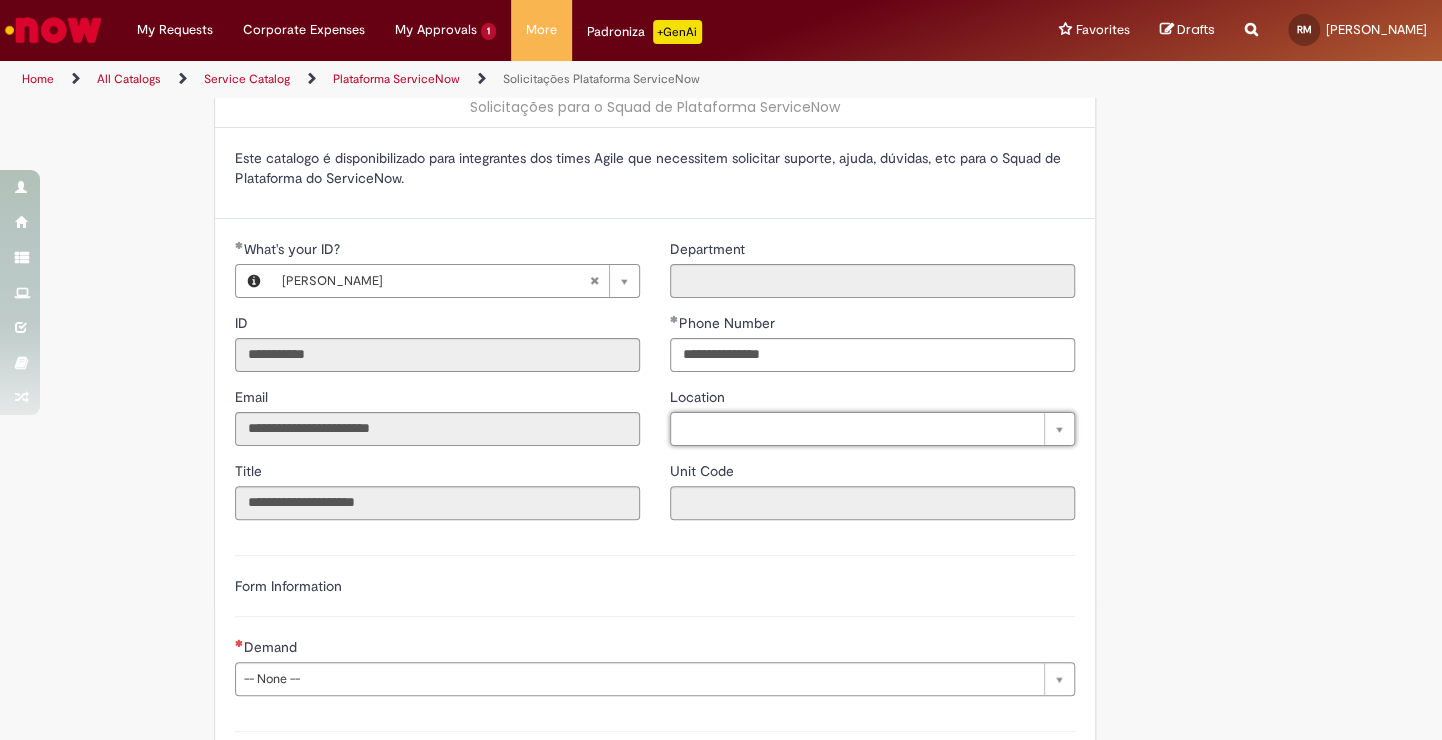 scroll, scrollTop: 500, scrollLeft: 0, axis: vertical 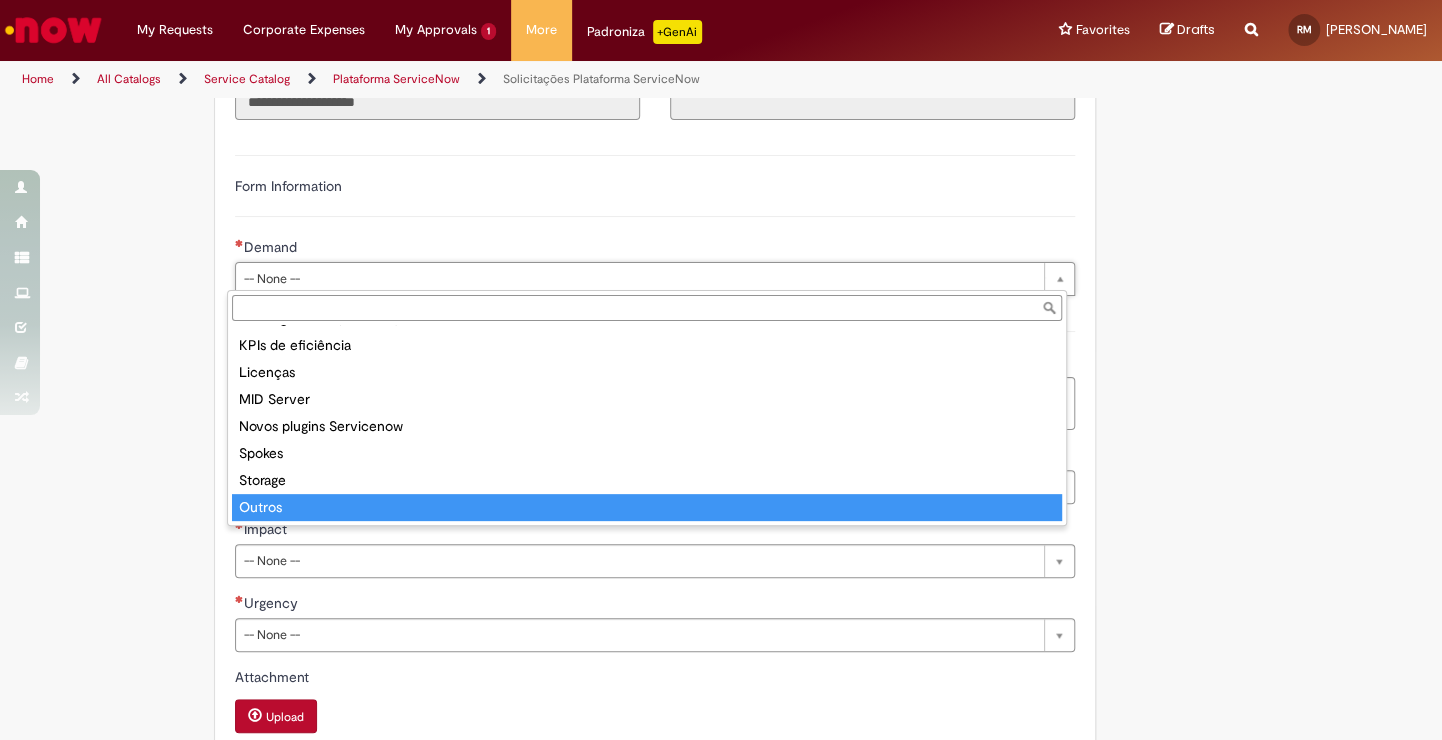 type on "******" 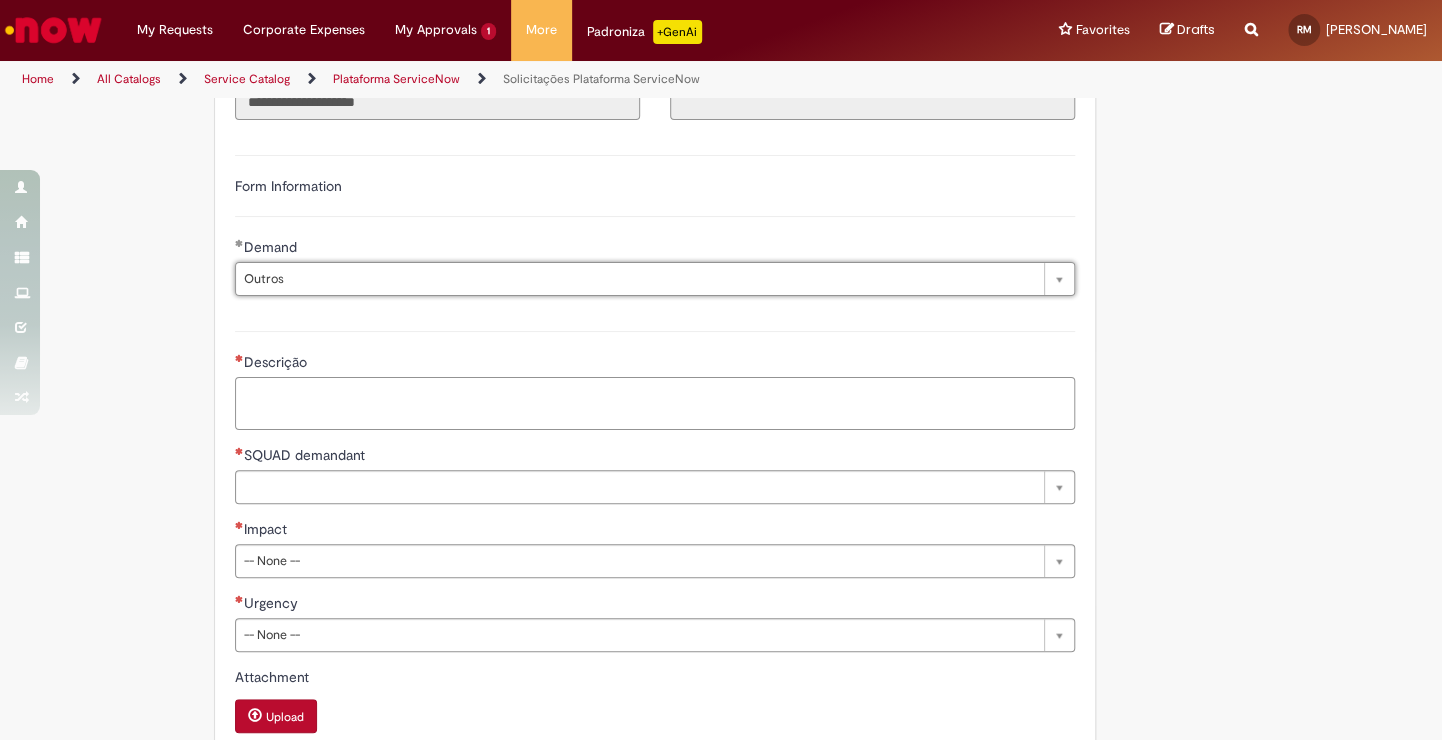 click on "Descrição" at bounding box center [655, 404] 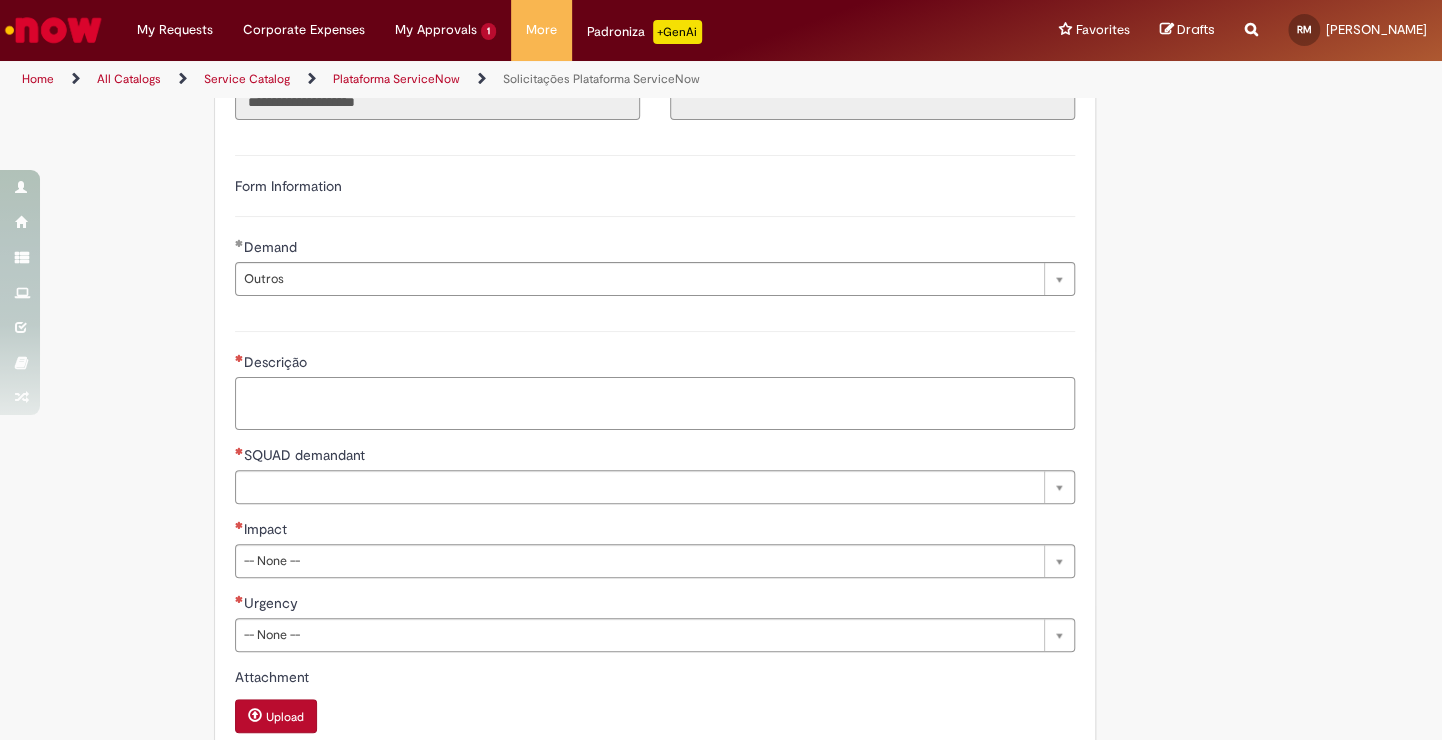 click on "Descrição" at bounding box center [655, 404] 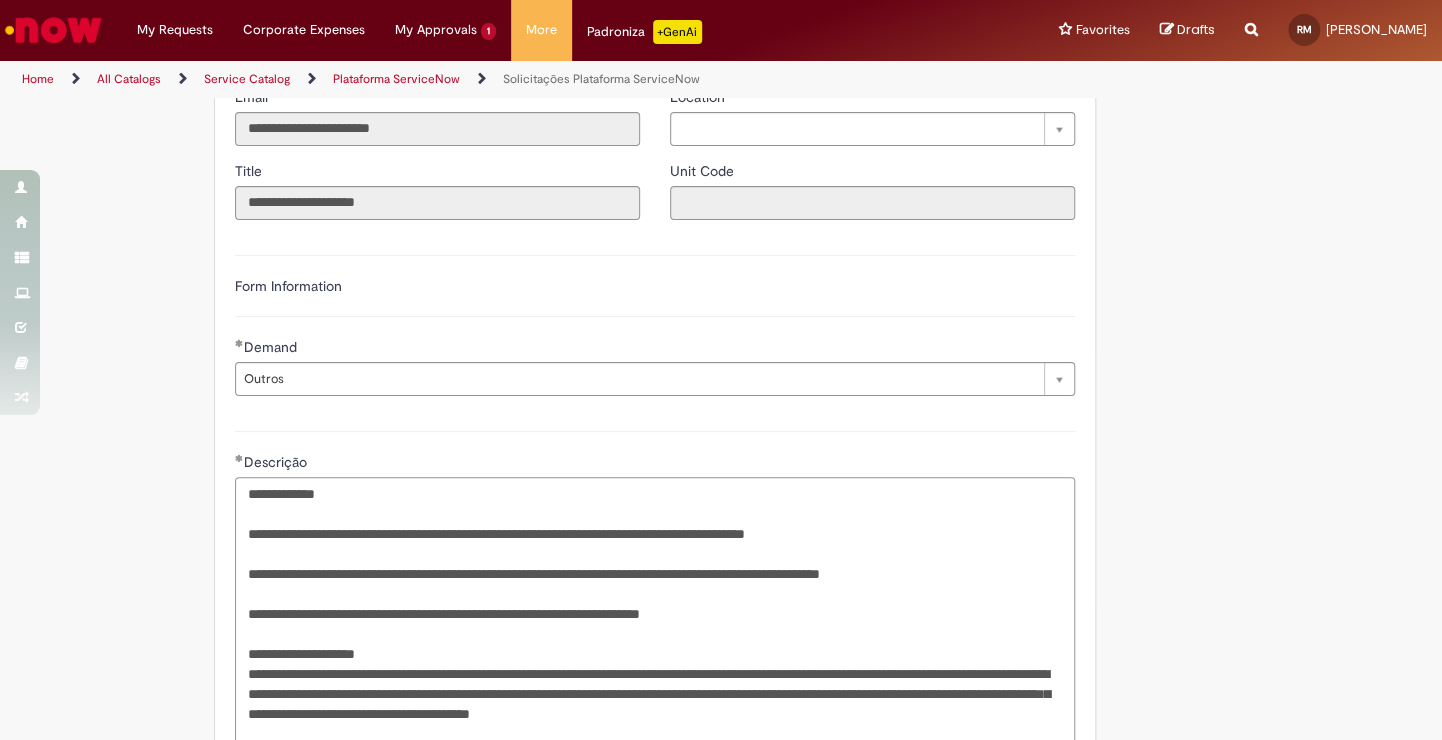 scroll, scrollTop: 800, scrollLeft: 0, axis: vertical 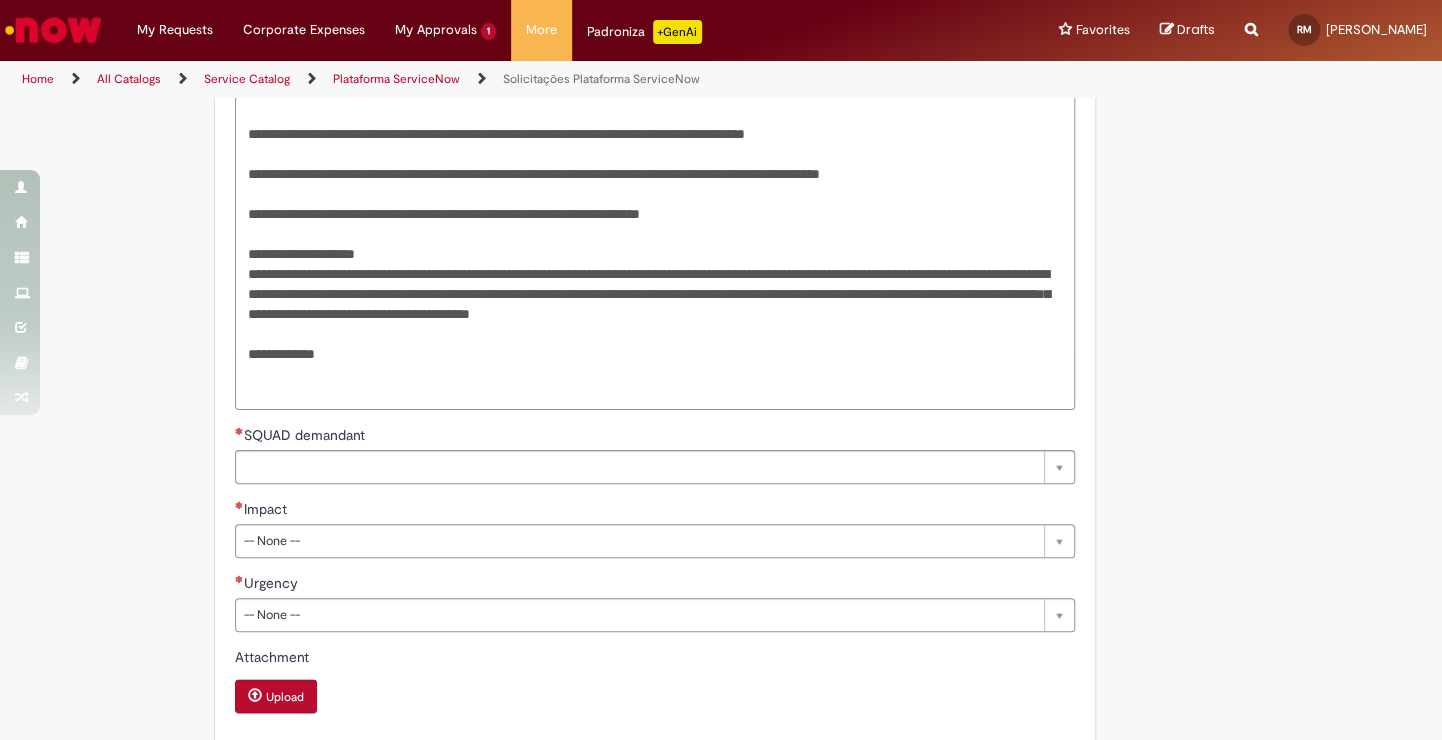 type on "**********" 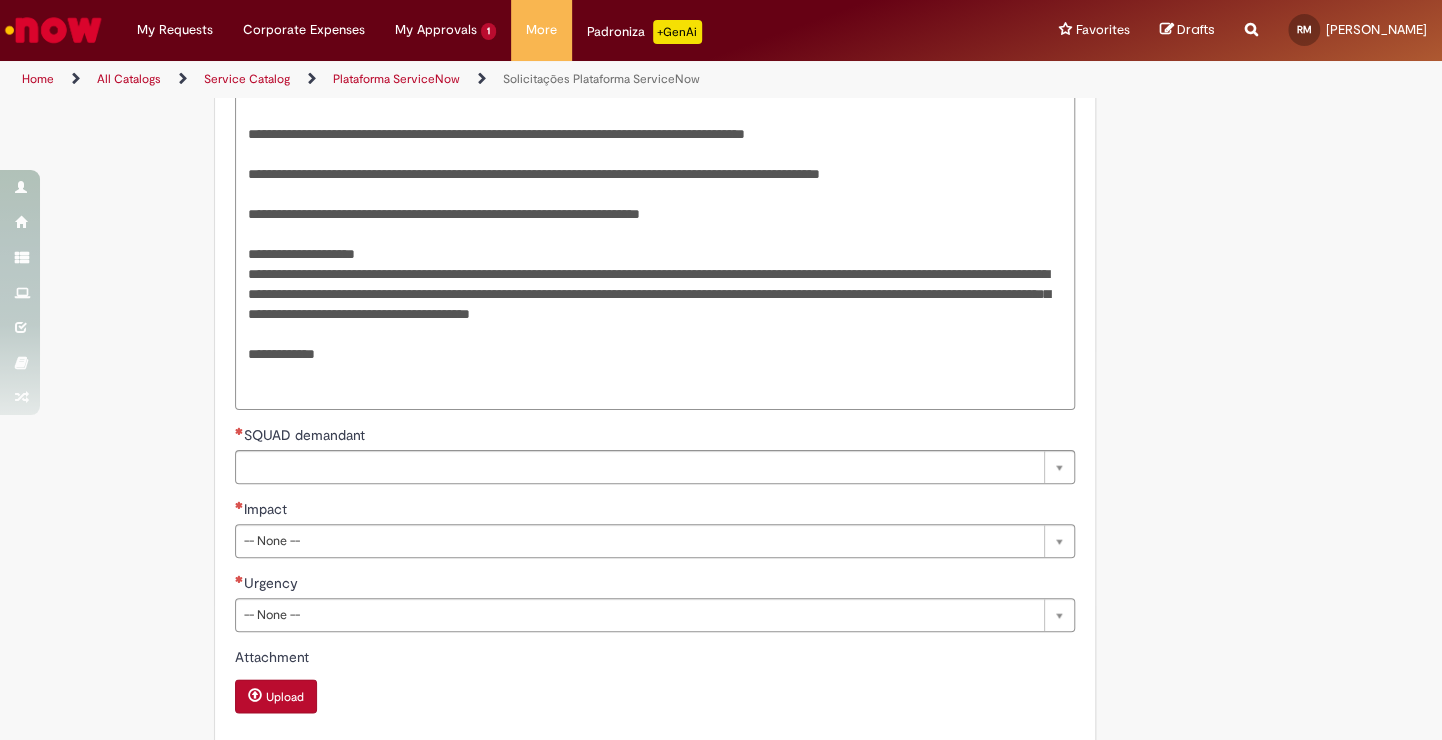 click on "**********" at bounding box center [655, 578] 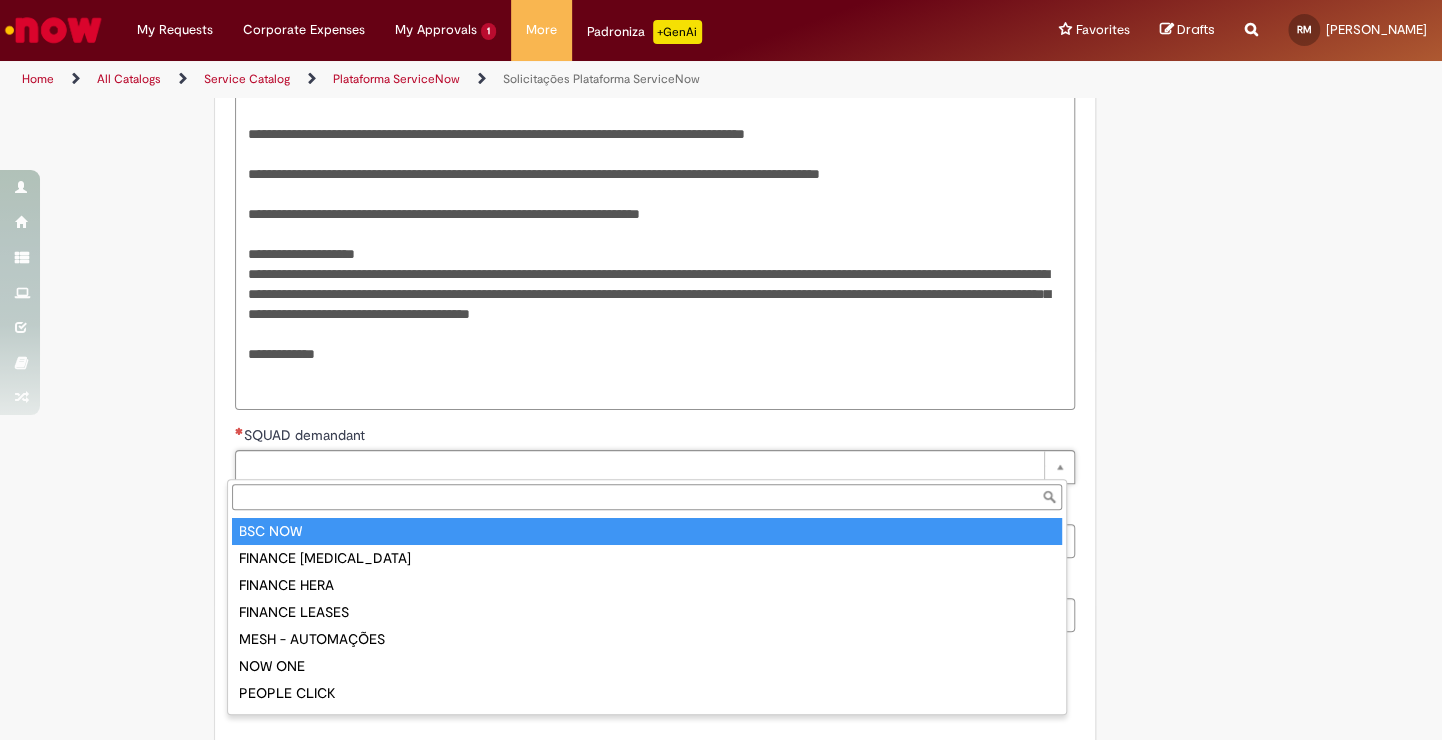 type on "*******" 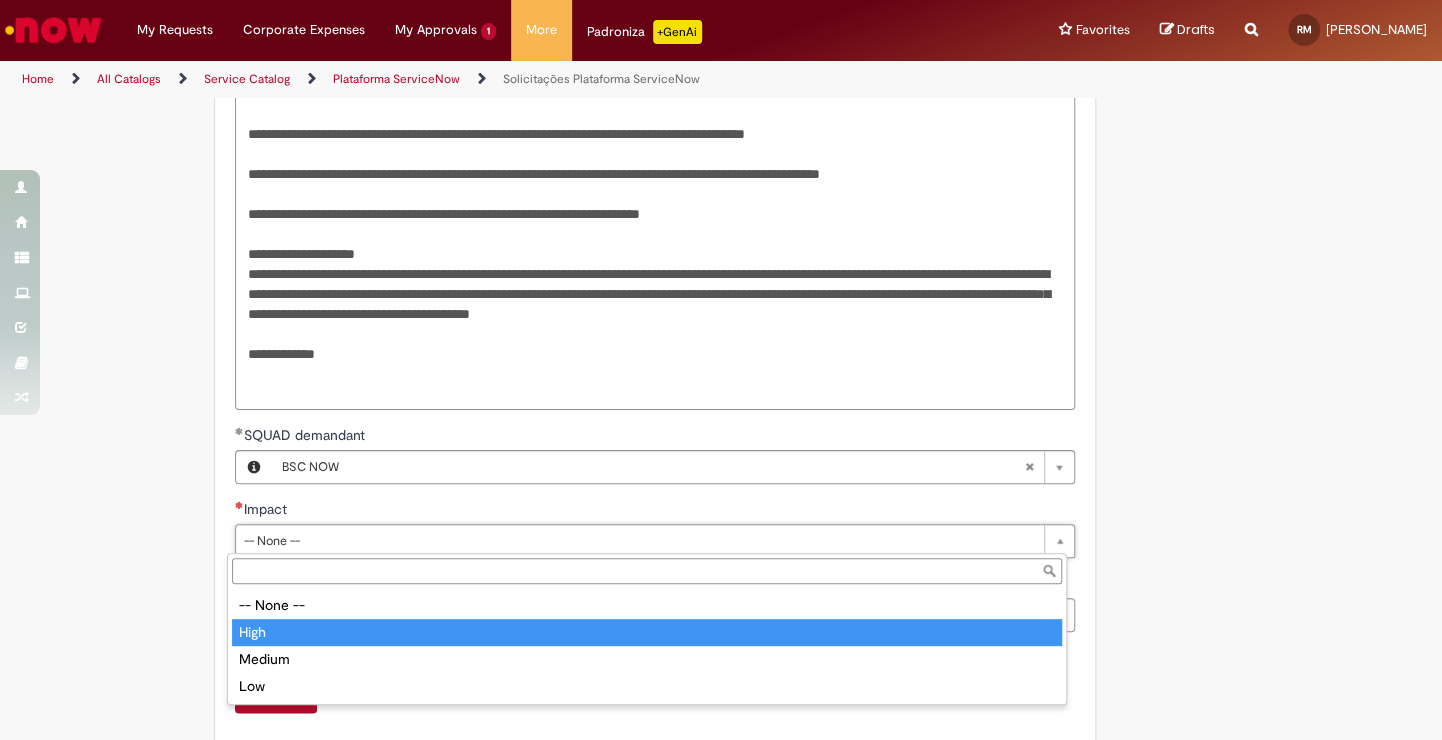 type on "****" 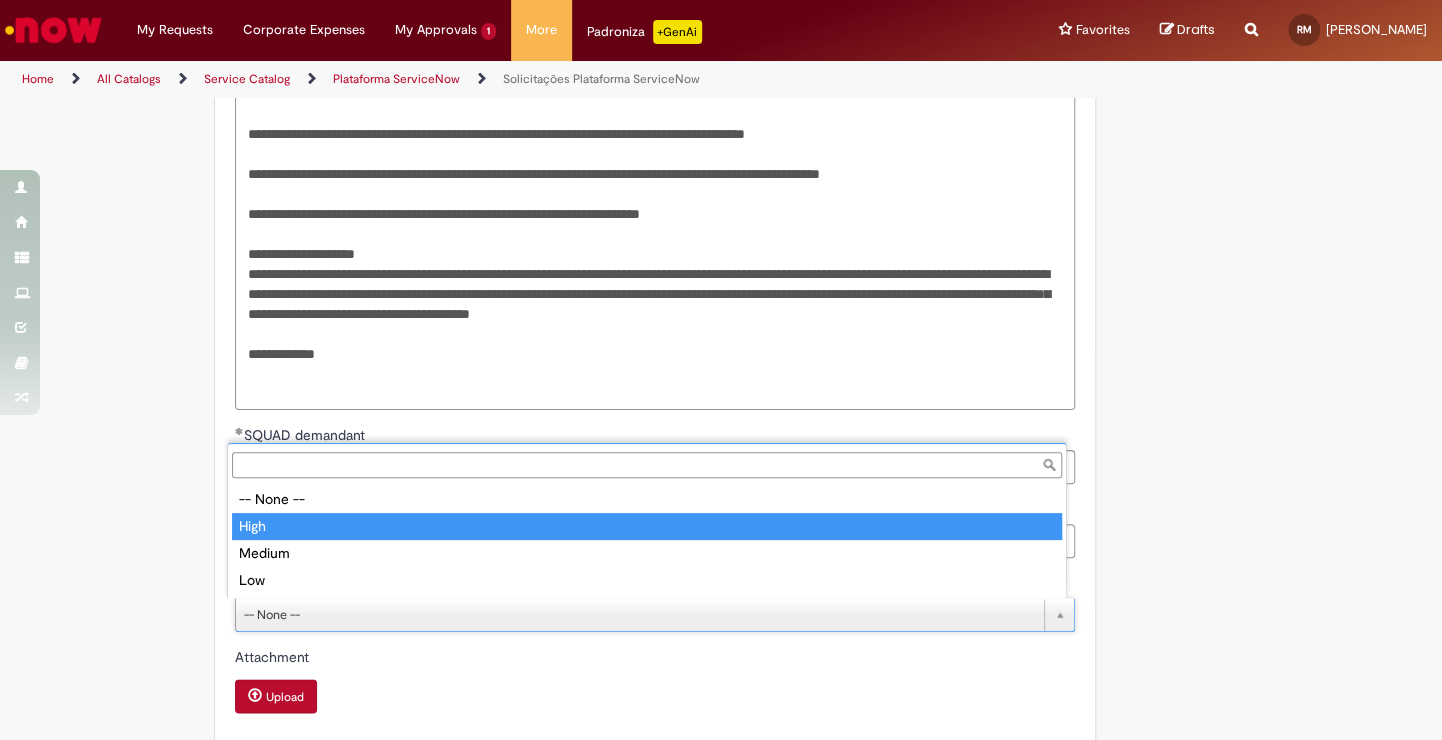 type on "****" 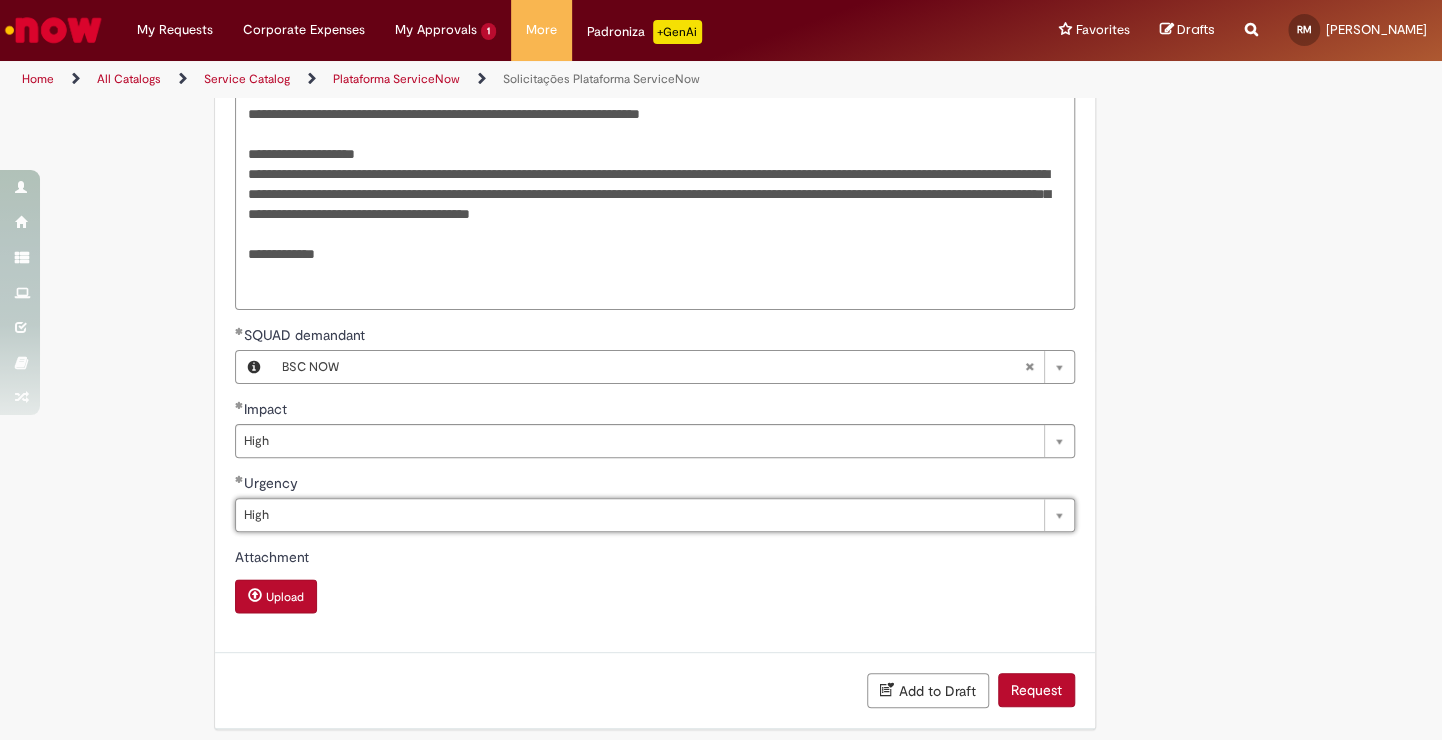 scroll, scrollTop: 908, scrollLeft: 0, axis: vertical 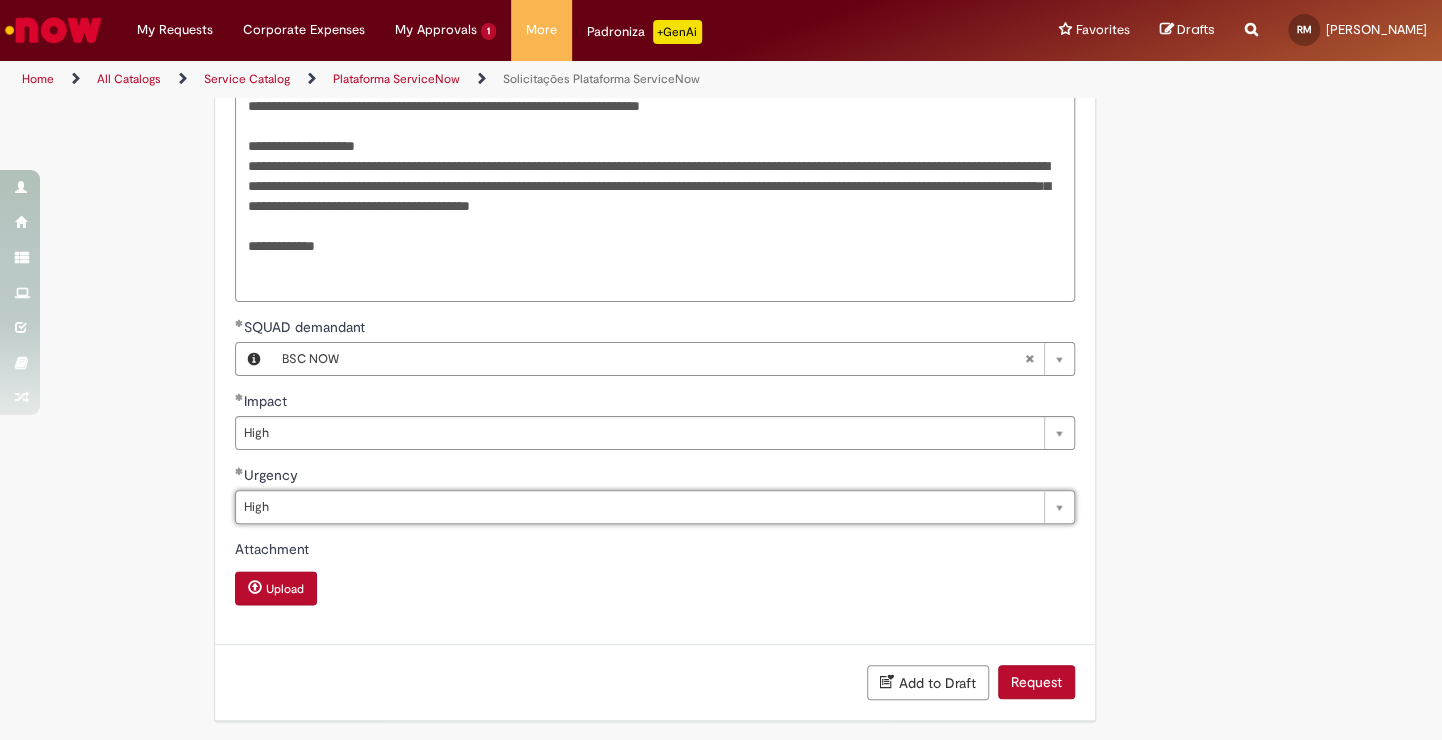 click on "Request" at bounding box center (1036, 682) 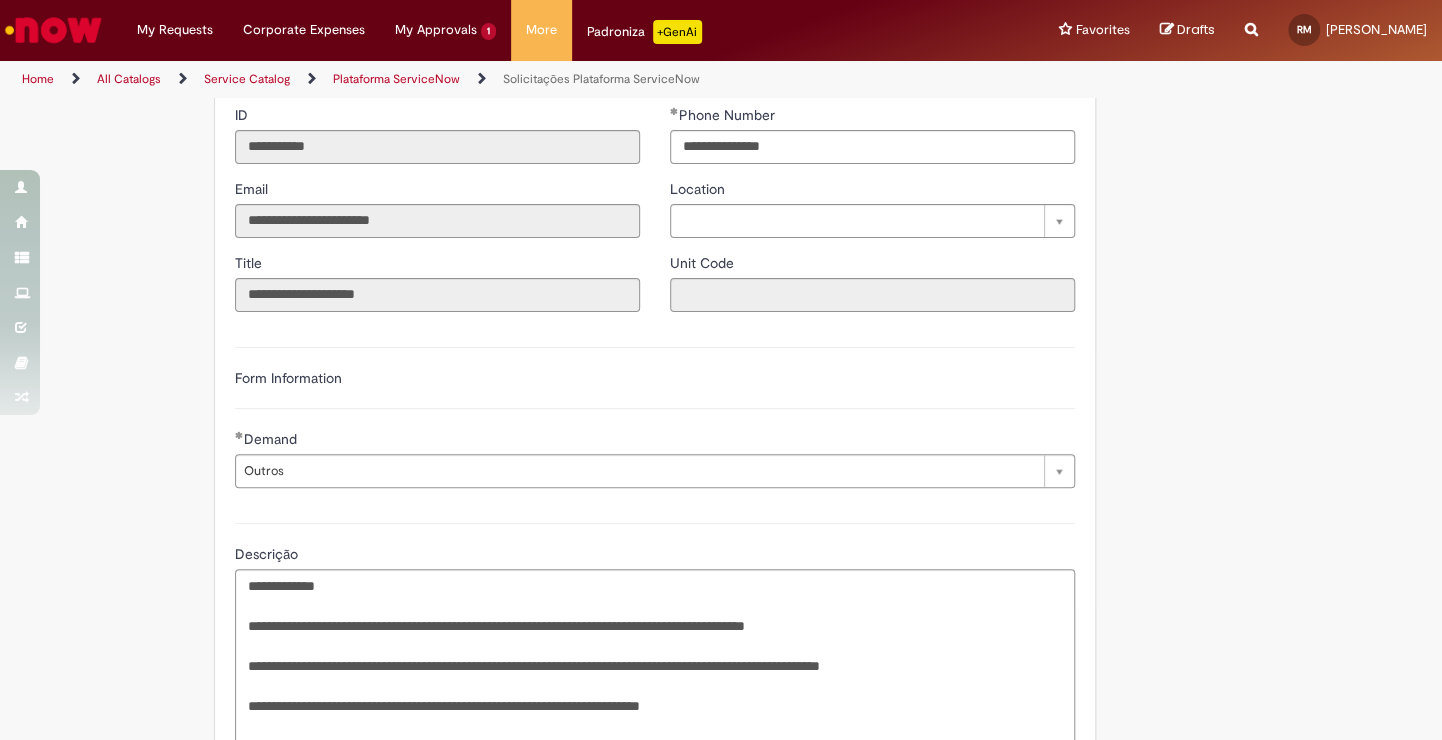 scroll, scrollTop: 208, scrollLeft: 0, axis: vertical 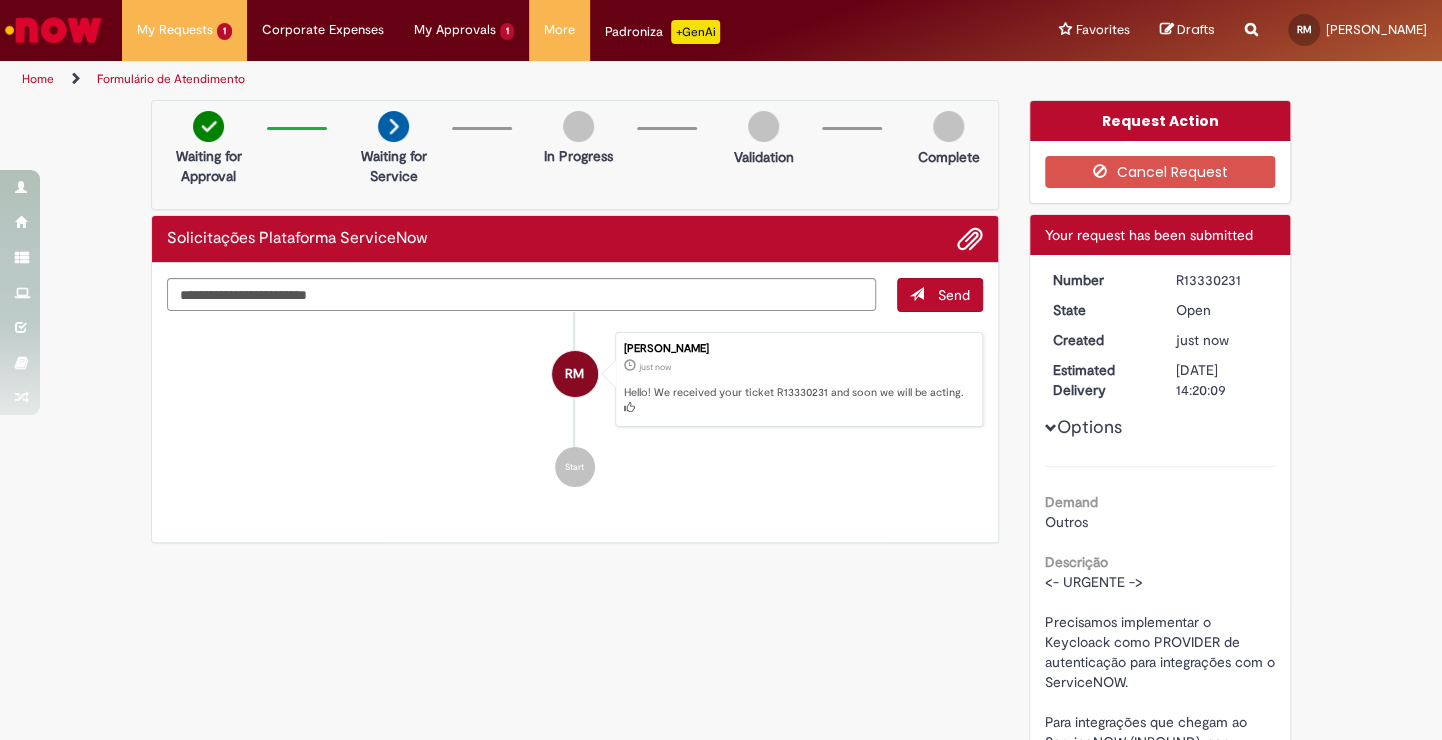 drag, startPoint x: 1239, startPoint y: 280, endPoint x: 1152, endPoint y: 280, distance: 87 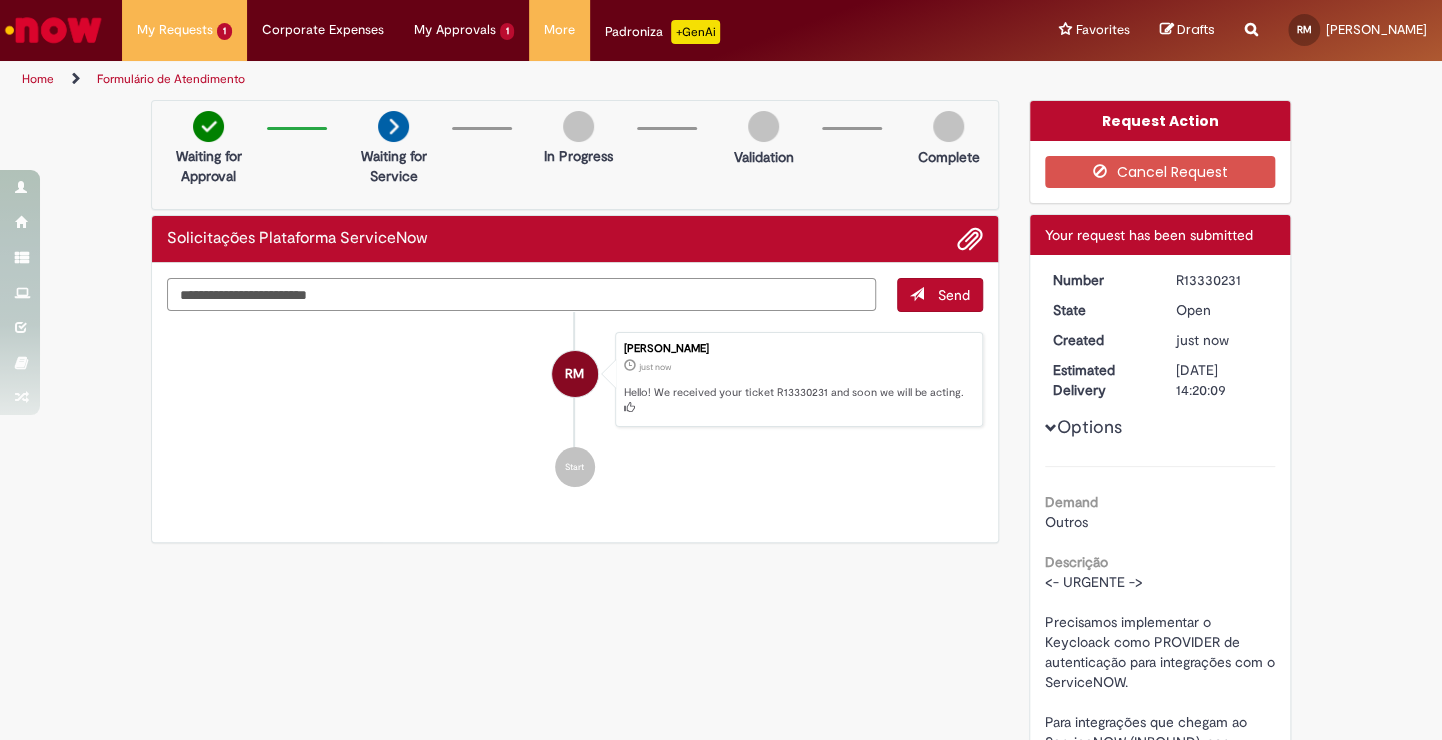 click at bounding box center (521, 295) 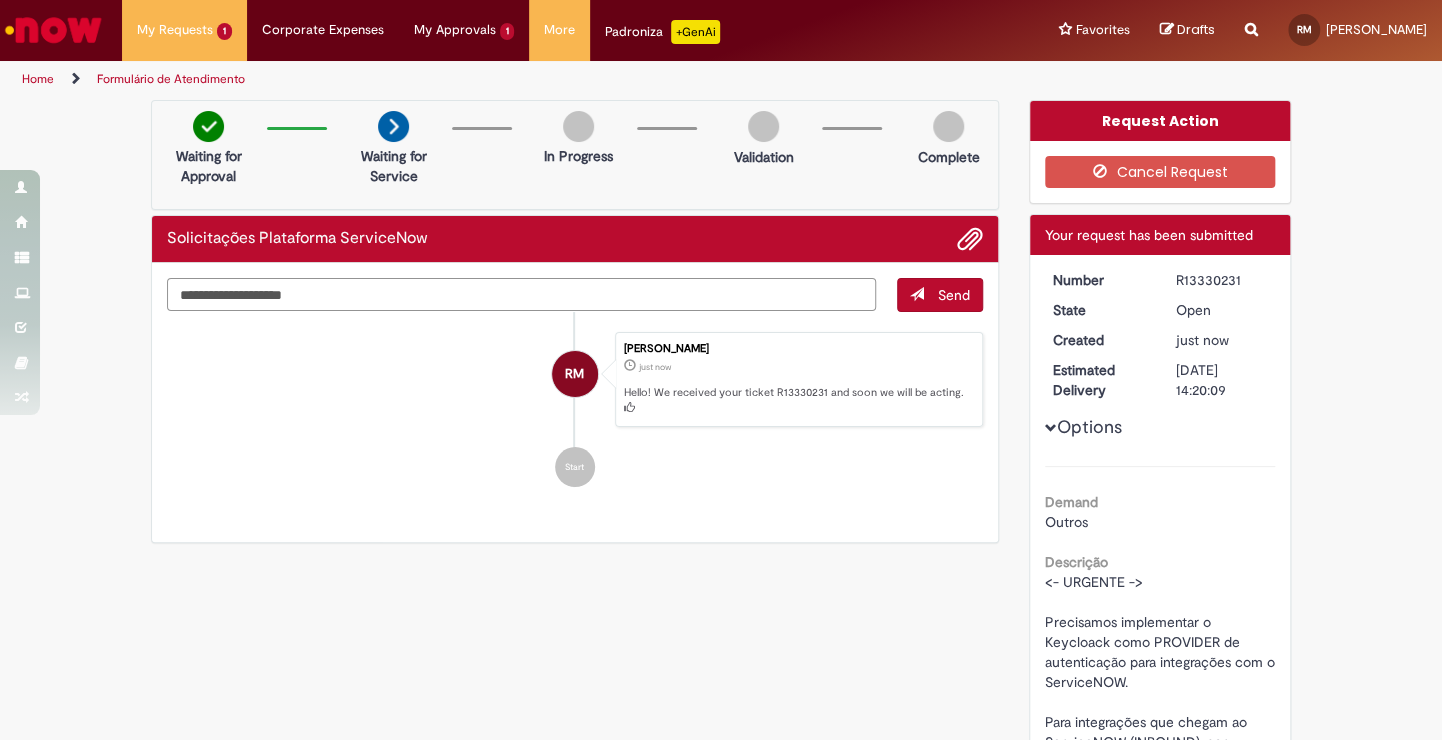 paste on "**********" 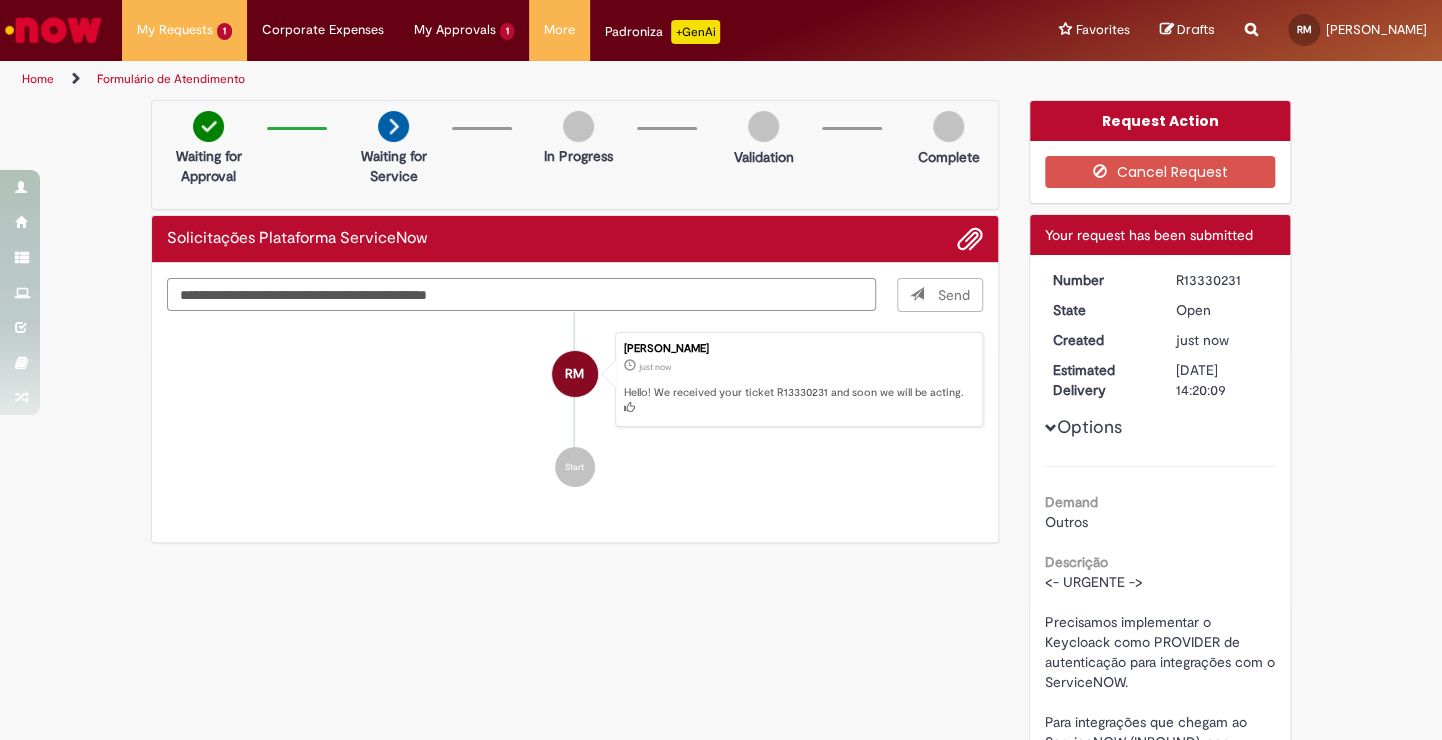 type 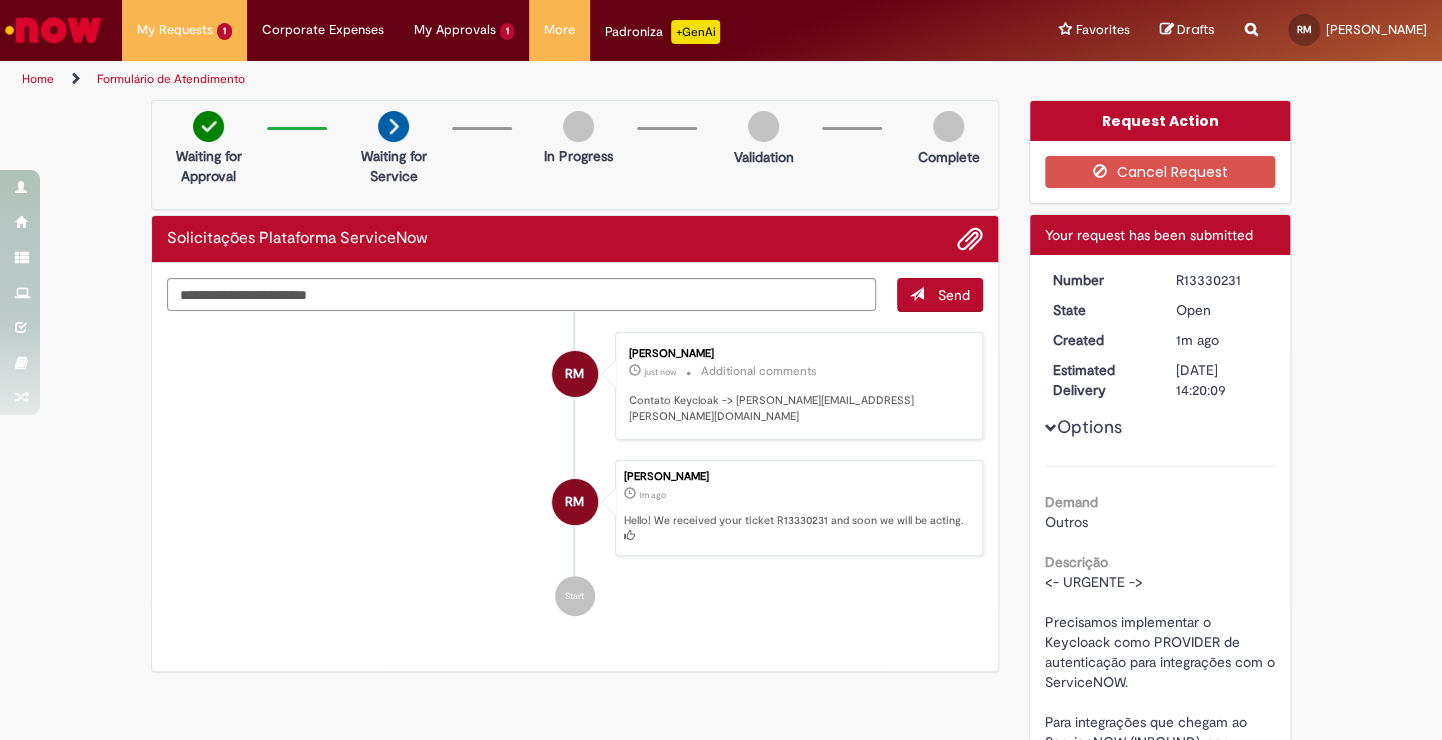 drag, startPoint x: 1247, startPoint y: 279, endPoint x: 1157, endPoint y: 280, distance: 90.005554 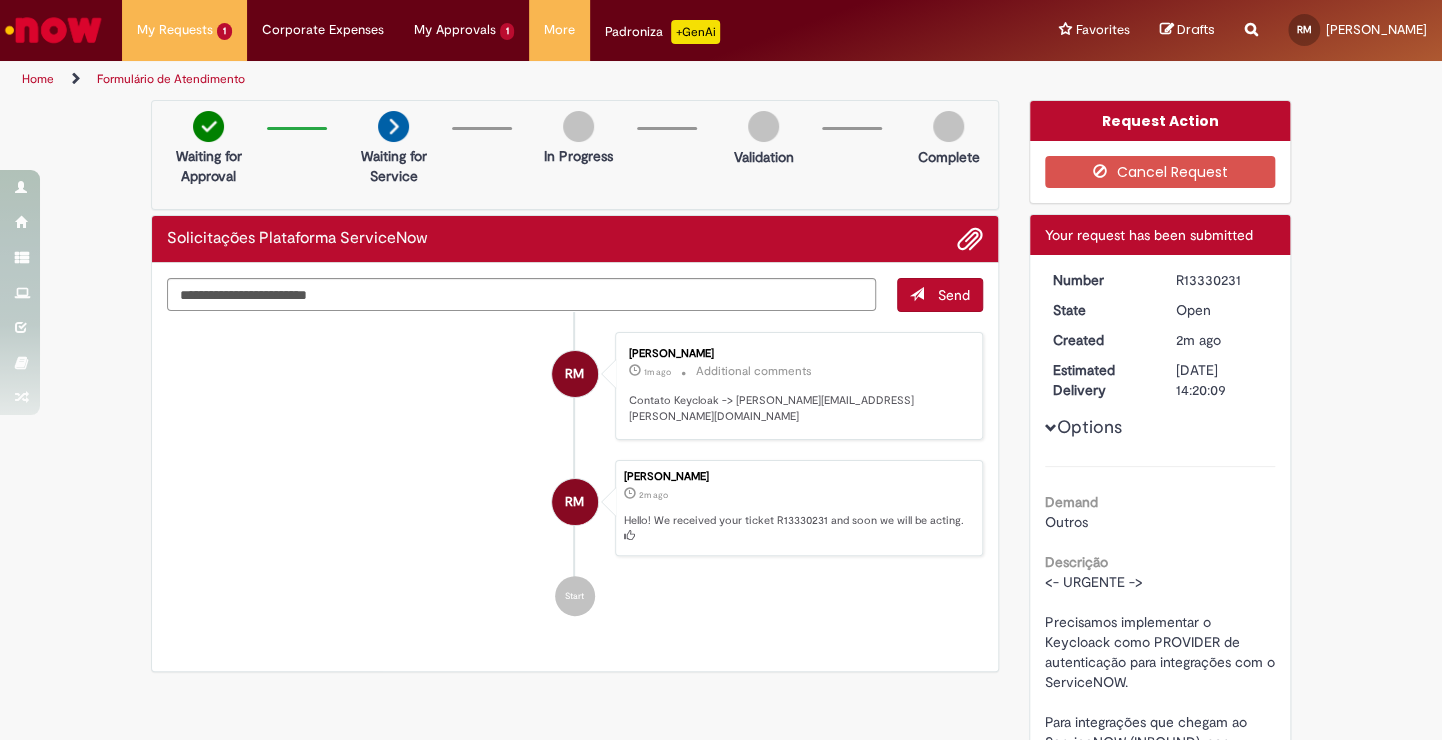 click on "RM
Rodrigo Monteiro Marzullo
1m ago 1m ago     Additional comments
Contato Keycloak -> carlos.grahl@ambevtech.com.br" at bounding box center [575, 386] 